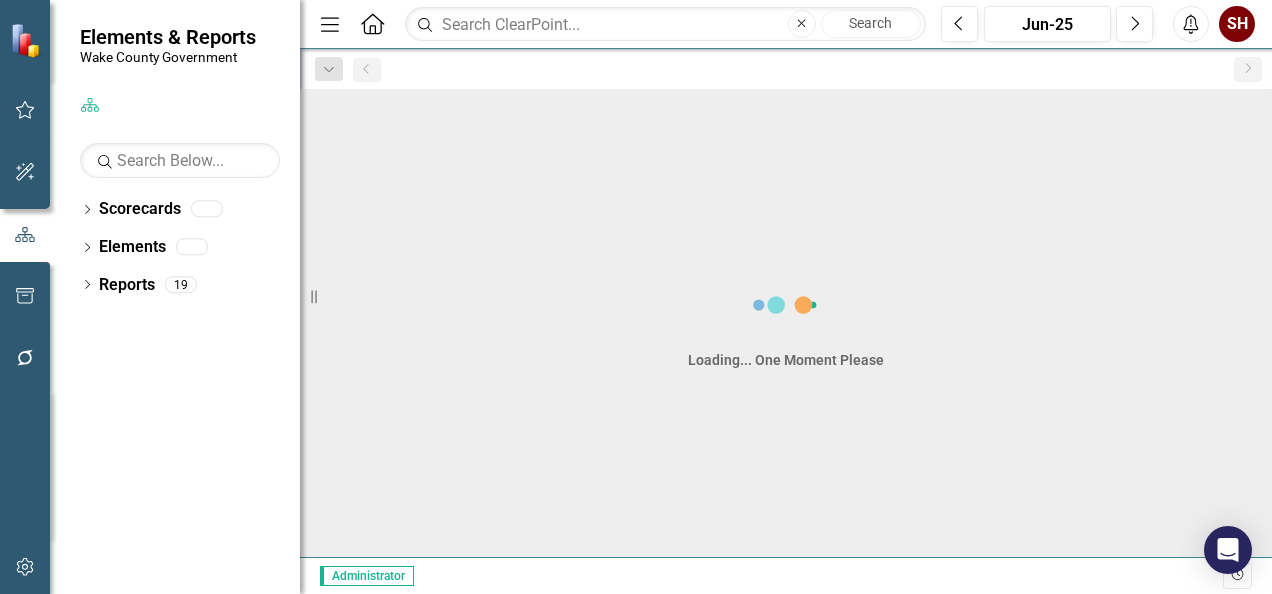 scroll, scrollTop: 0, scrollLeft: 0, axis: both 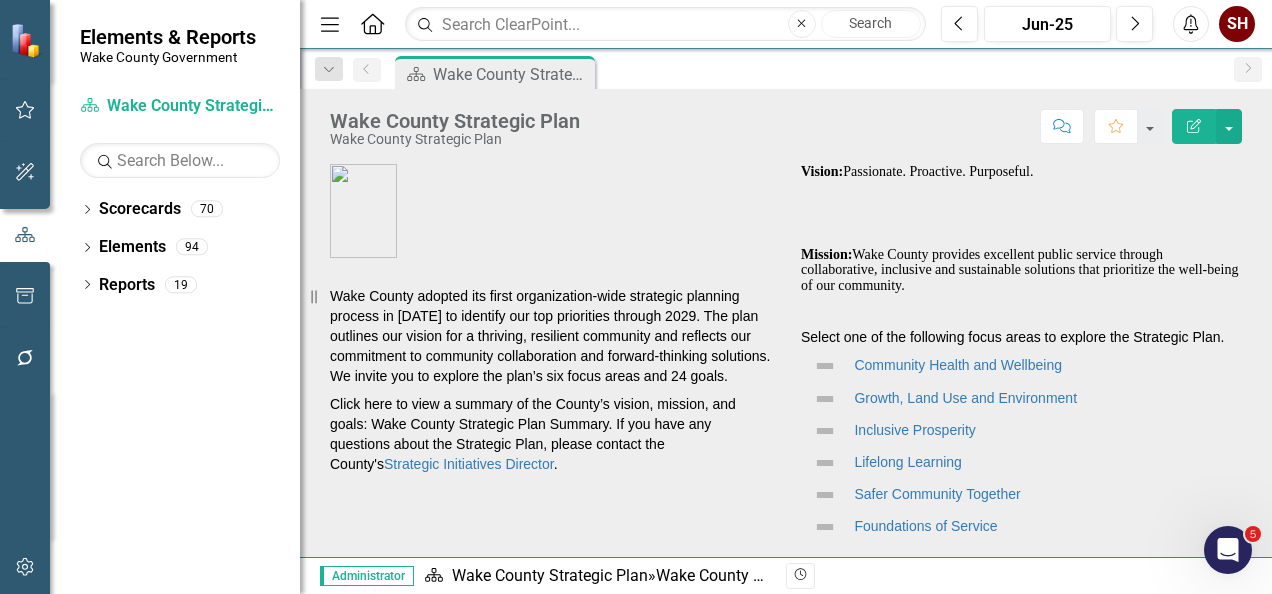 click 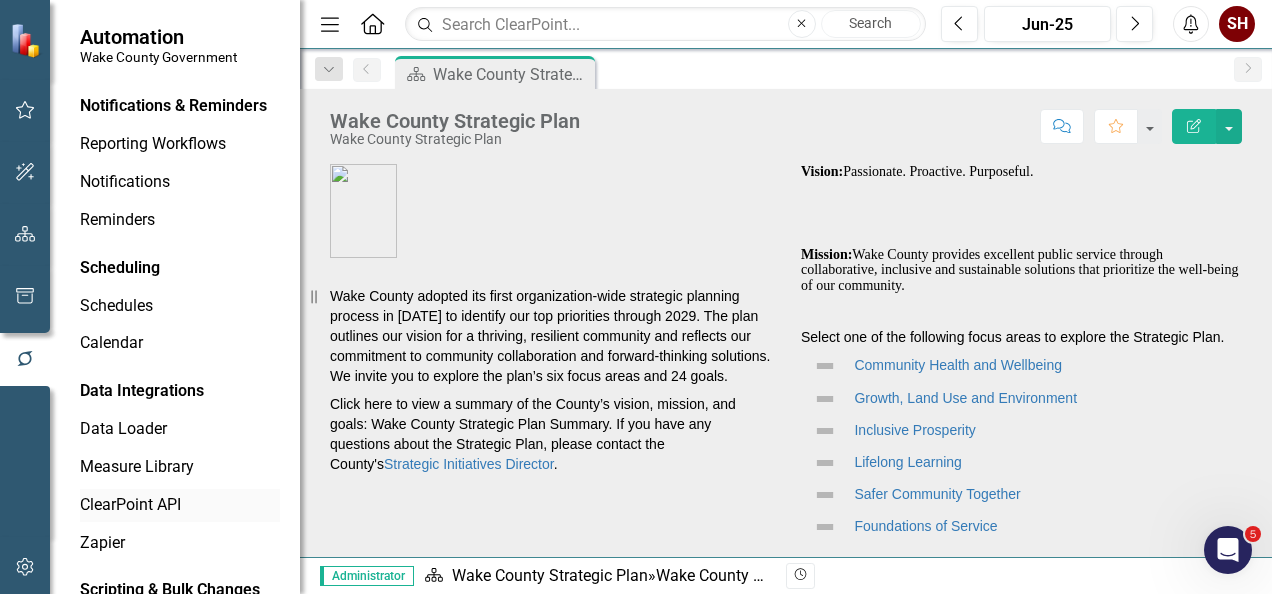 scroll, scrollTop: 146, scrollLeft: 0, axis: vertical 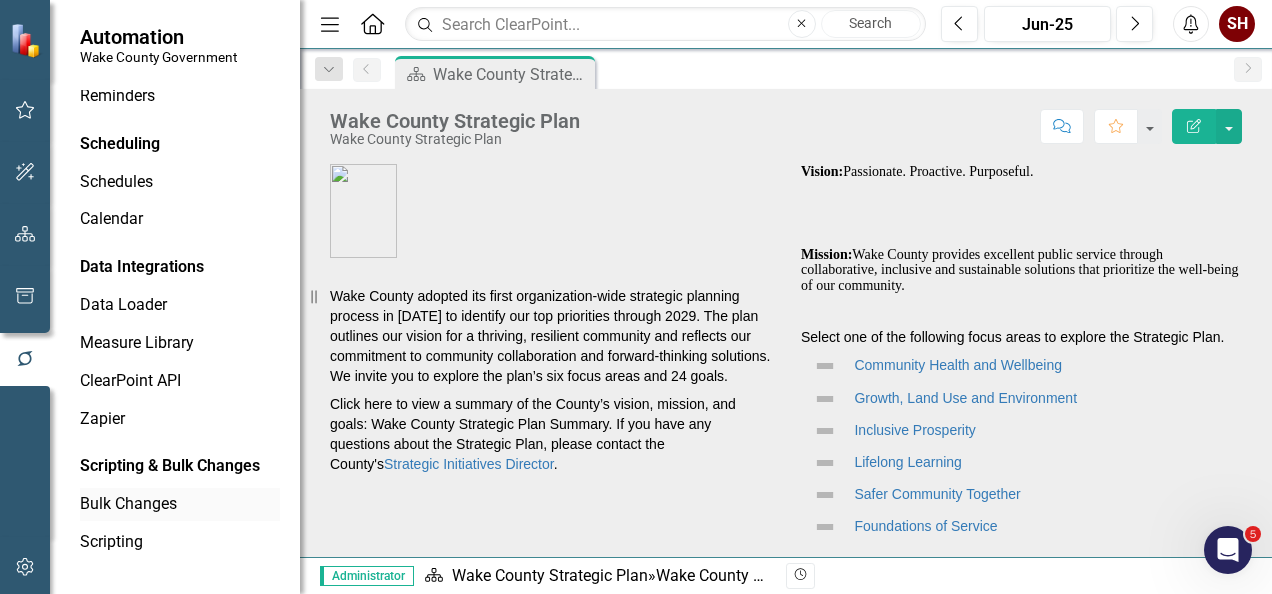 click on "Bulk Changes" at bounding box center [180, 504] 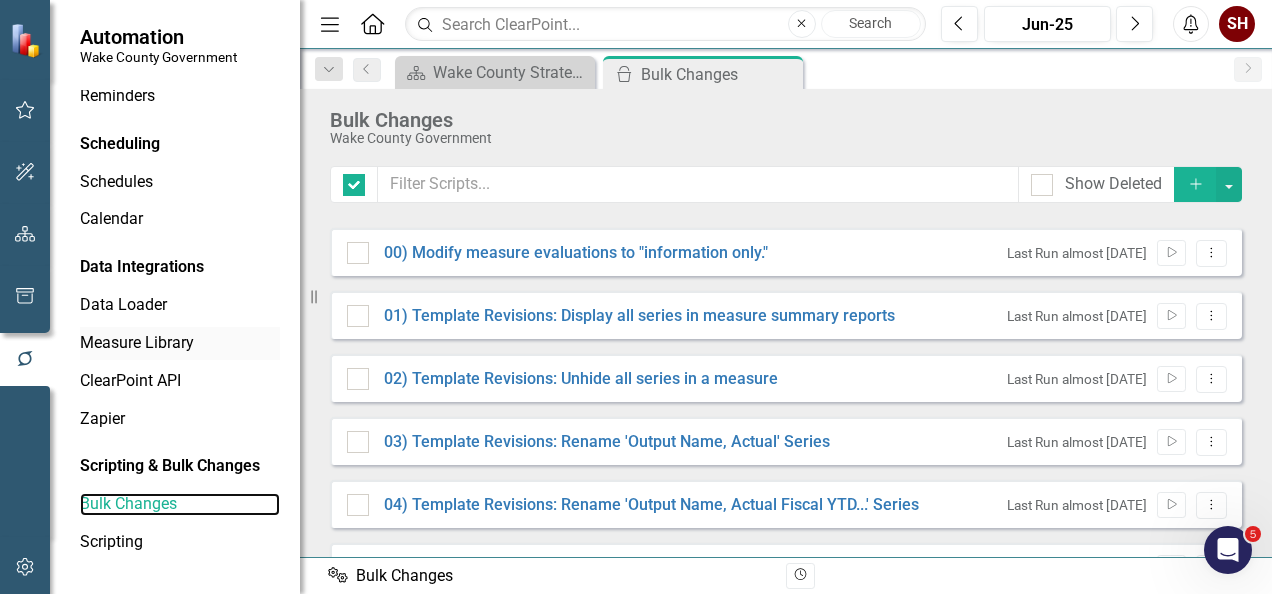 checkbox on "false" 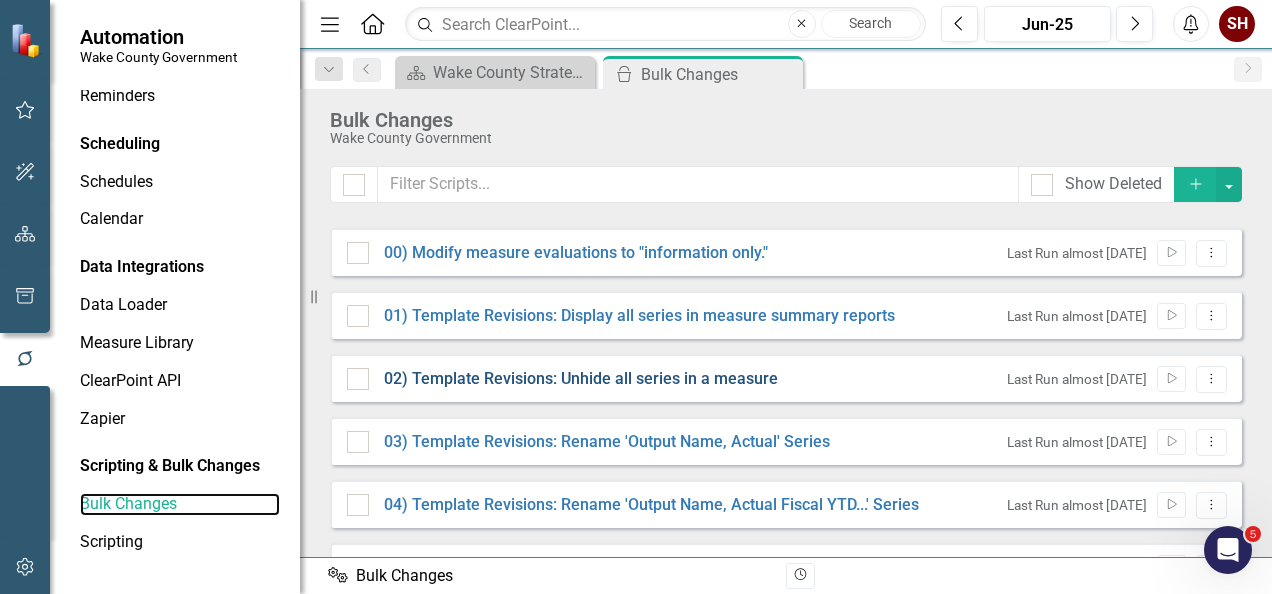 scroll, scrollTop: 0, scrollLeft: 0, axis: both 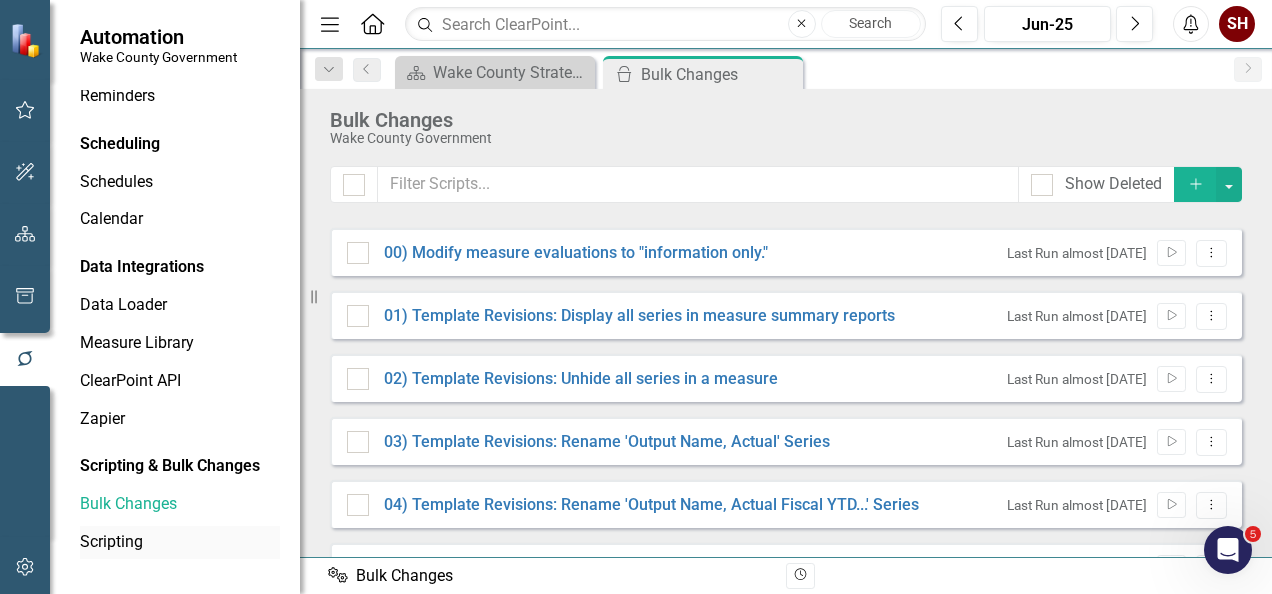 click on "Scripting" at bounding box center (180, 542) 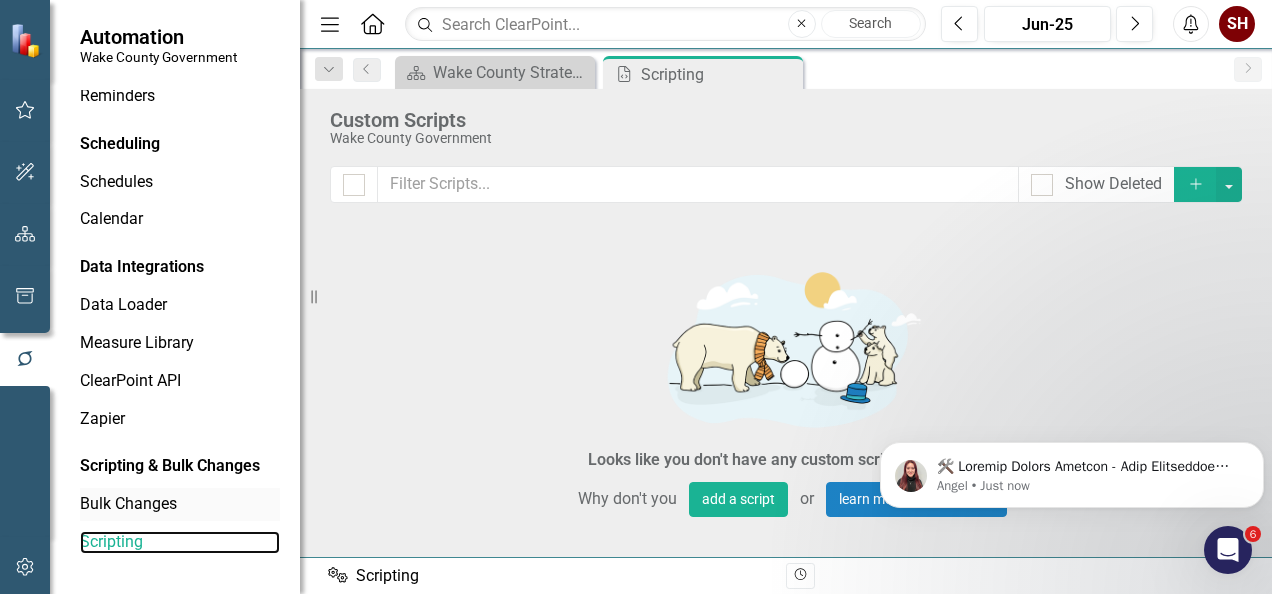 scroll, scrollTop: 0, scrollLeft: 0, axis: both 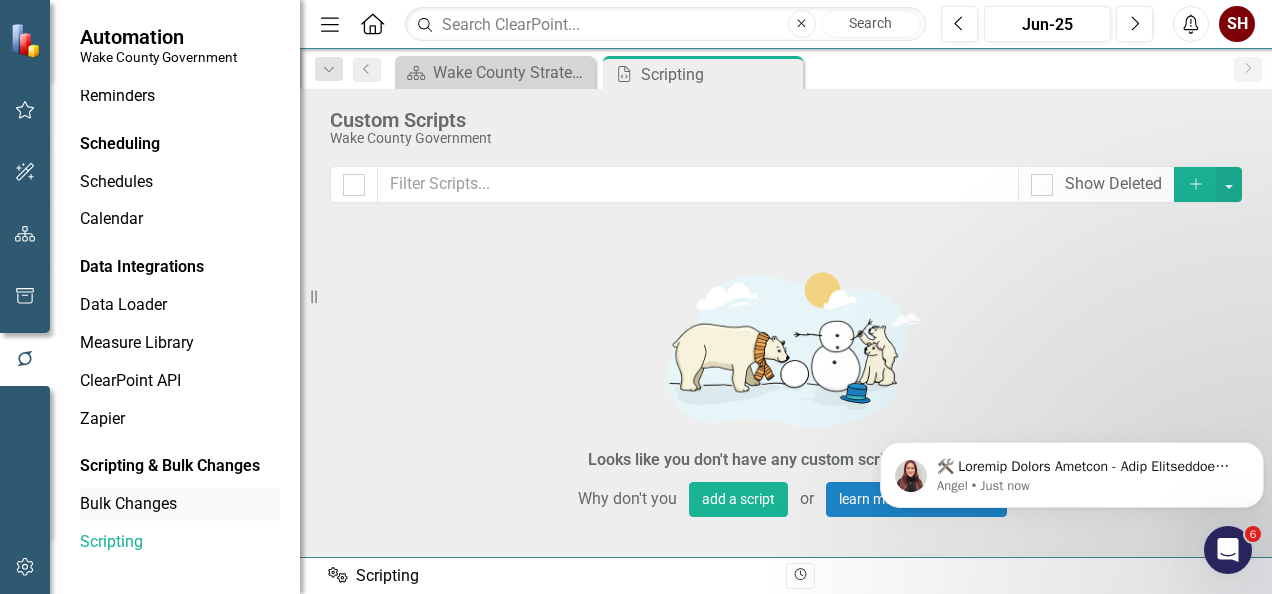 click on "Bulk Changes" at bounding box center (180, 504) 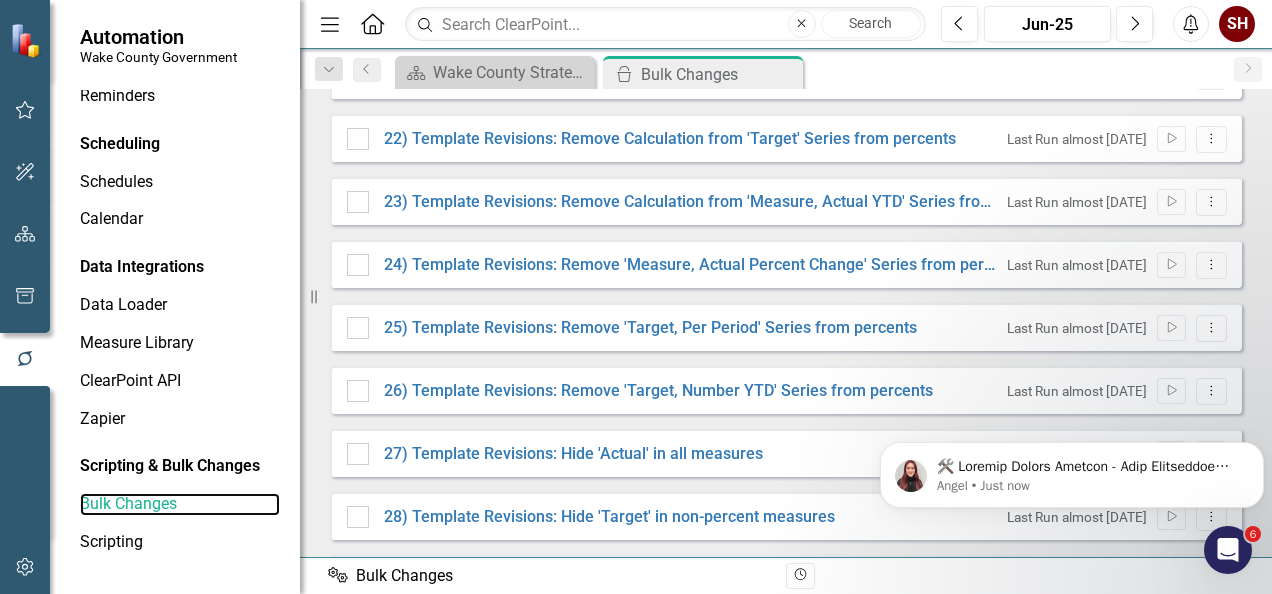 scroll, scrollTop: 1686, scrollLeft: 0, axis: vertical 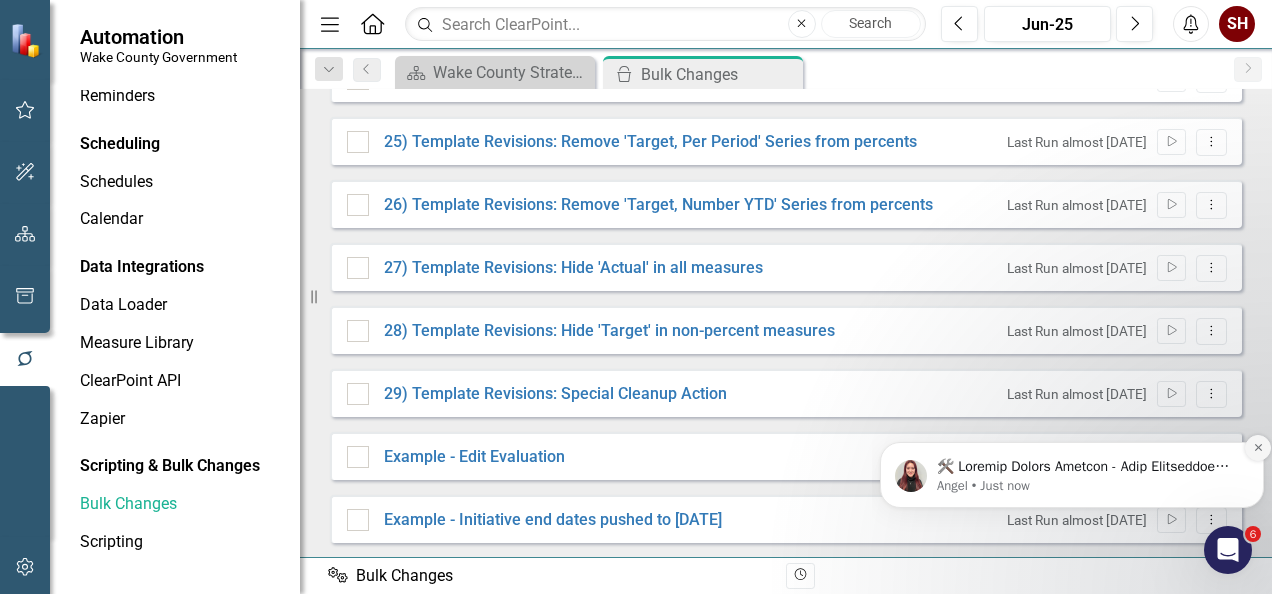 click 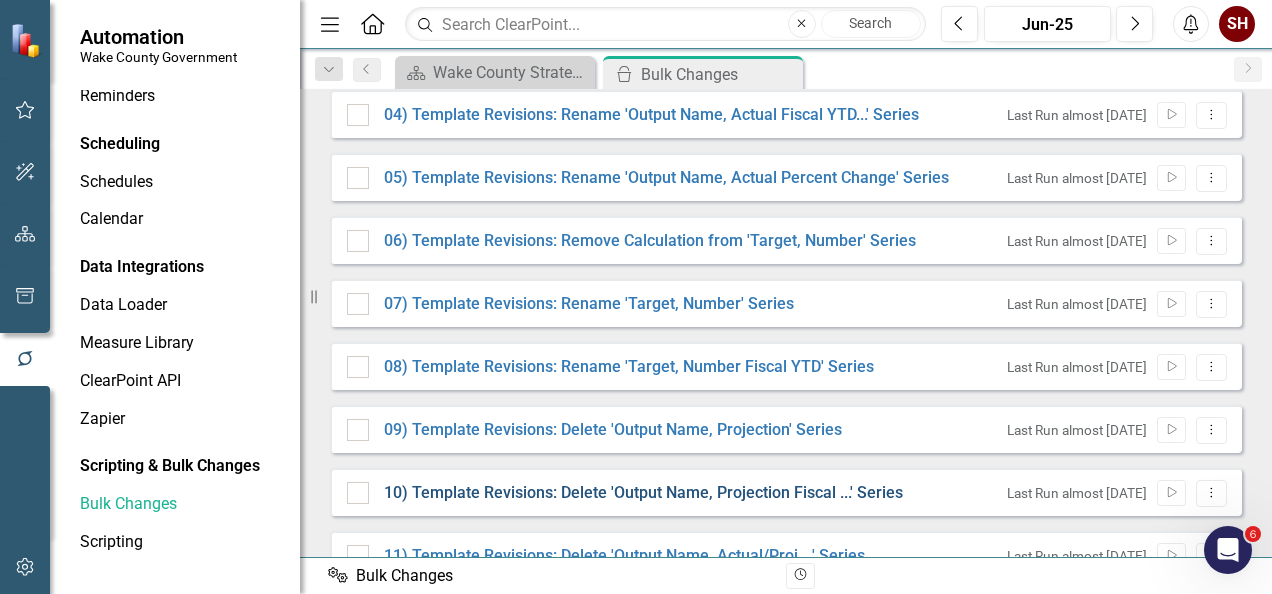 scroll, scrollTop: 386, scrollLeft: 0, axis: vertical 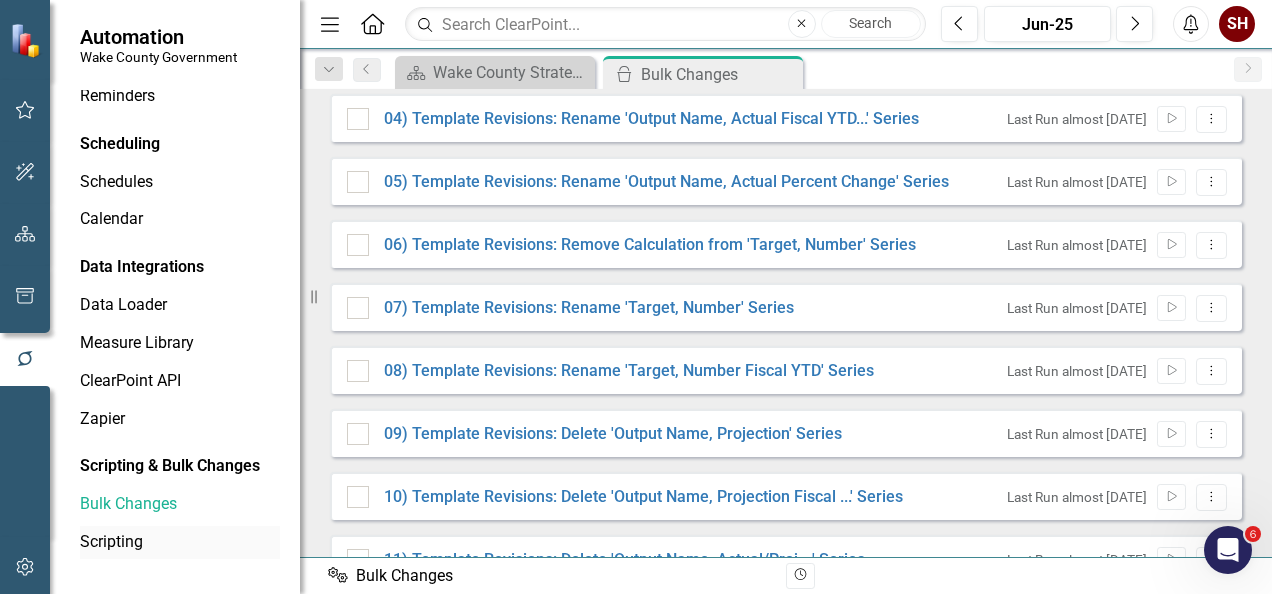 click on "Scripting" at bounding box center (180, 542) 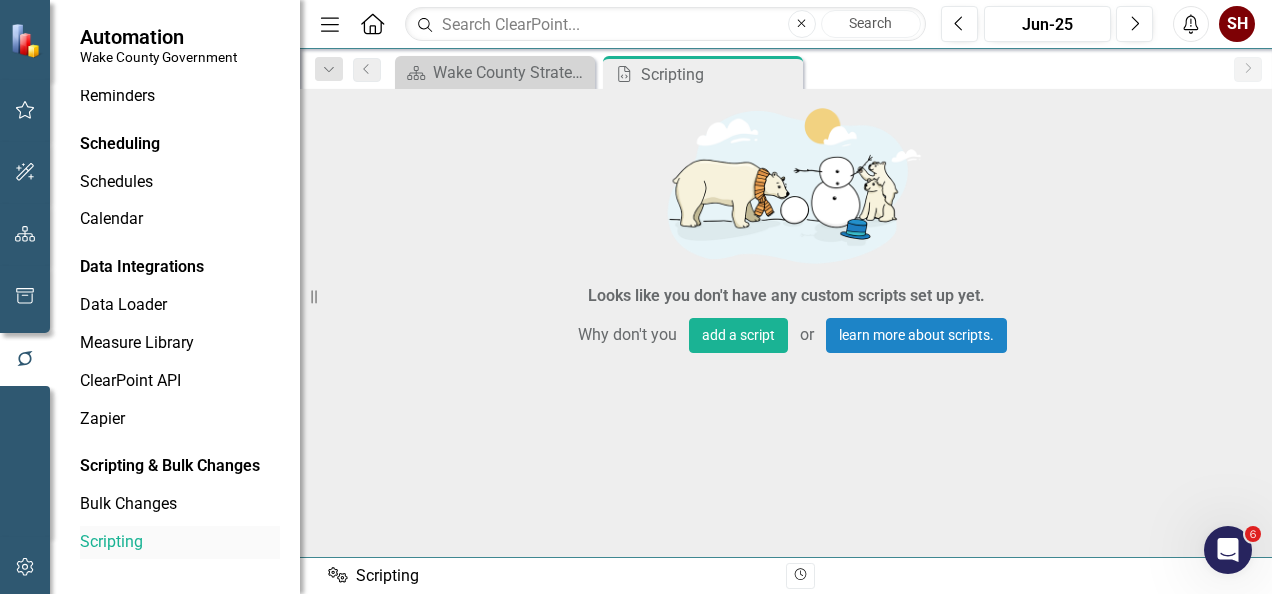scroll, scrollTop: 162, scrollLeft: 0, axis: vertical 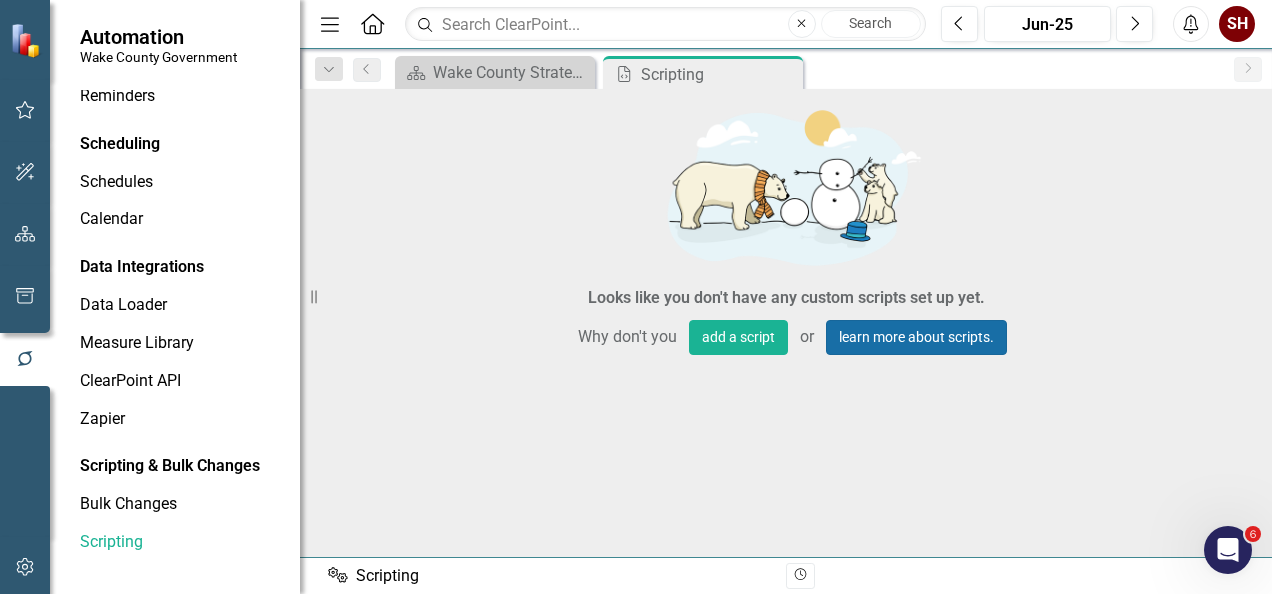 click on "learn more about scripts." at bounding box center [916, 337] 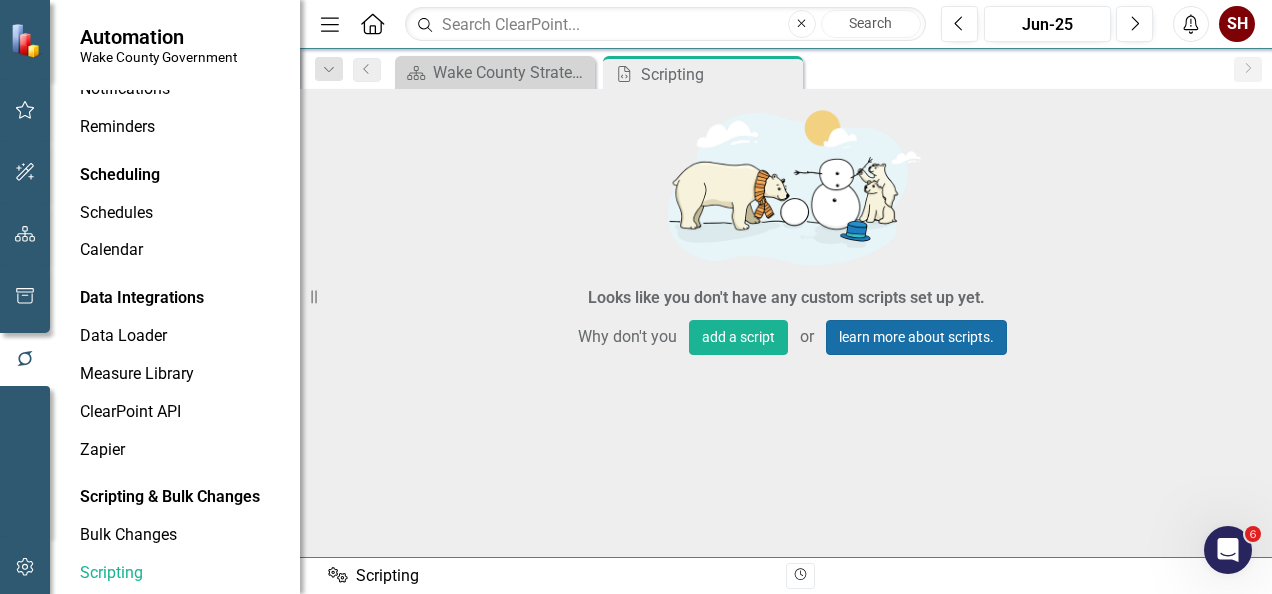 scroll, scrollTop: 0, scrollLeft: 0, axis: both 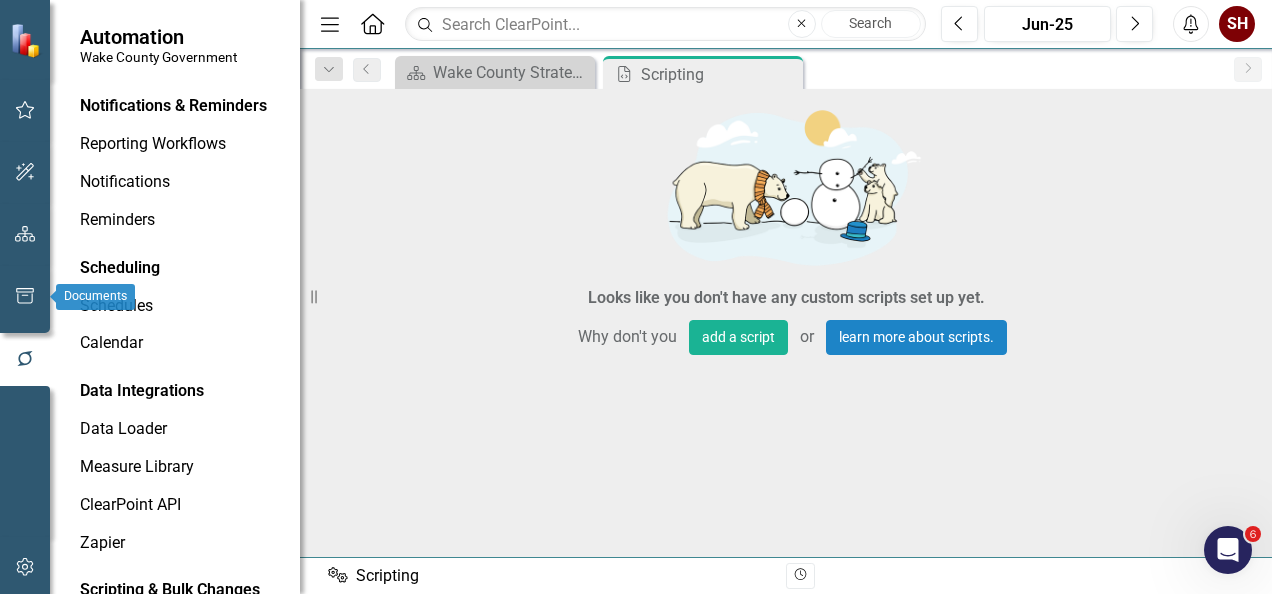 click 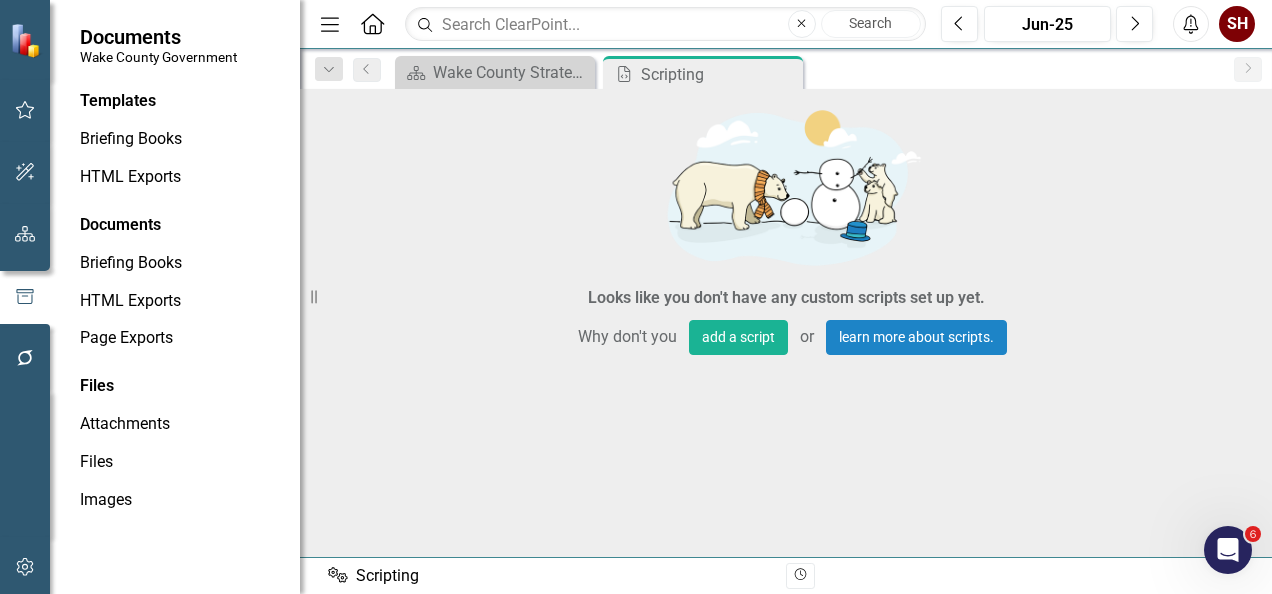 click at bounding box center [27, 40] 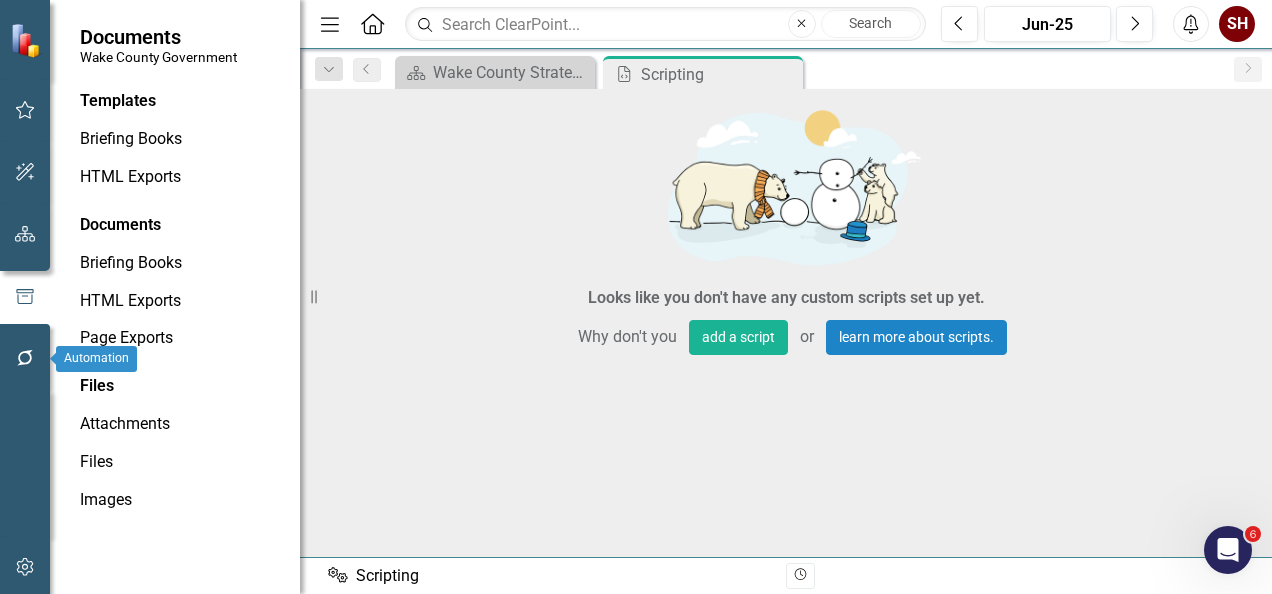 click at bounding box center [25, 359] 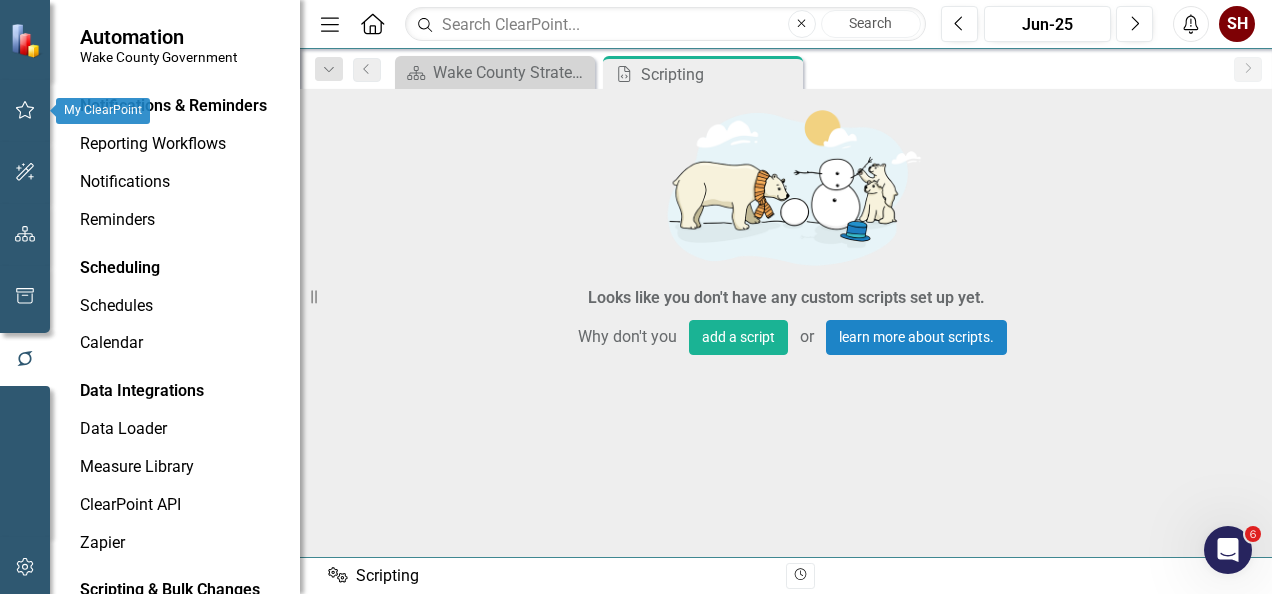 click at bounding box center [25, 40] 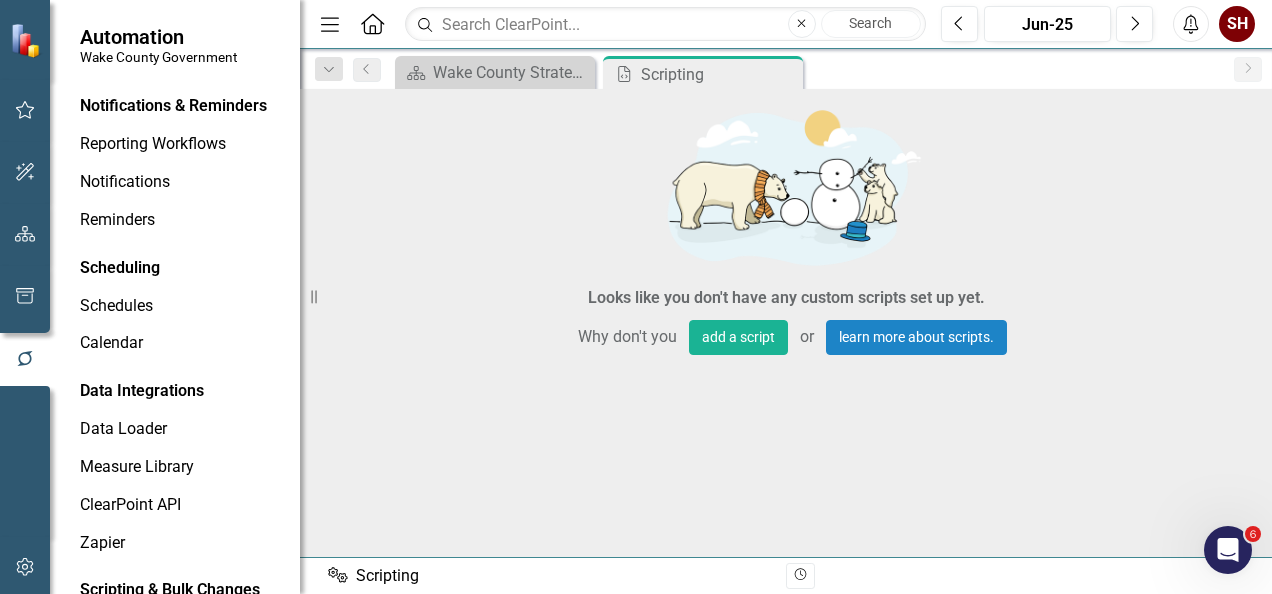 click at bounding box center [27, 39] 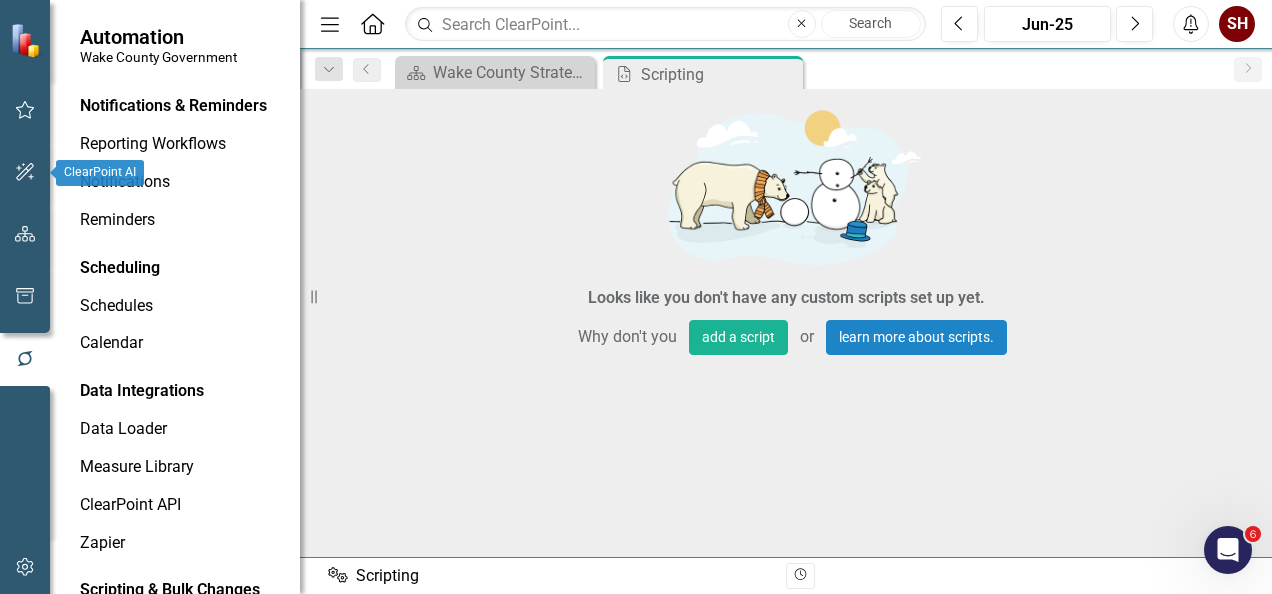 click 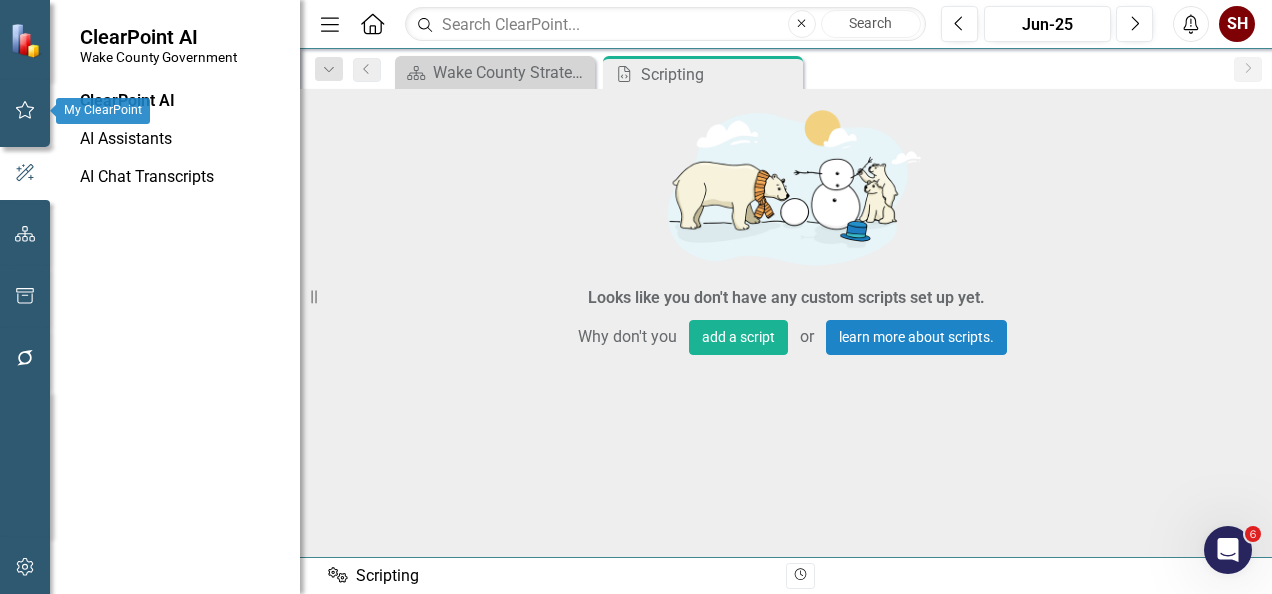 click at bounding box center (25, 137) 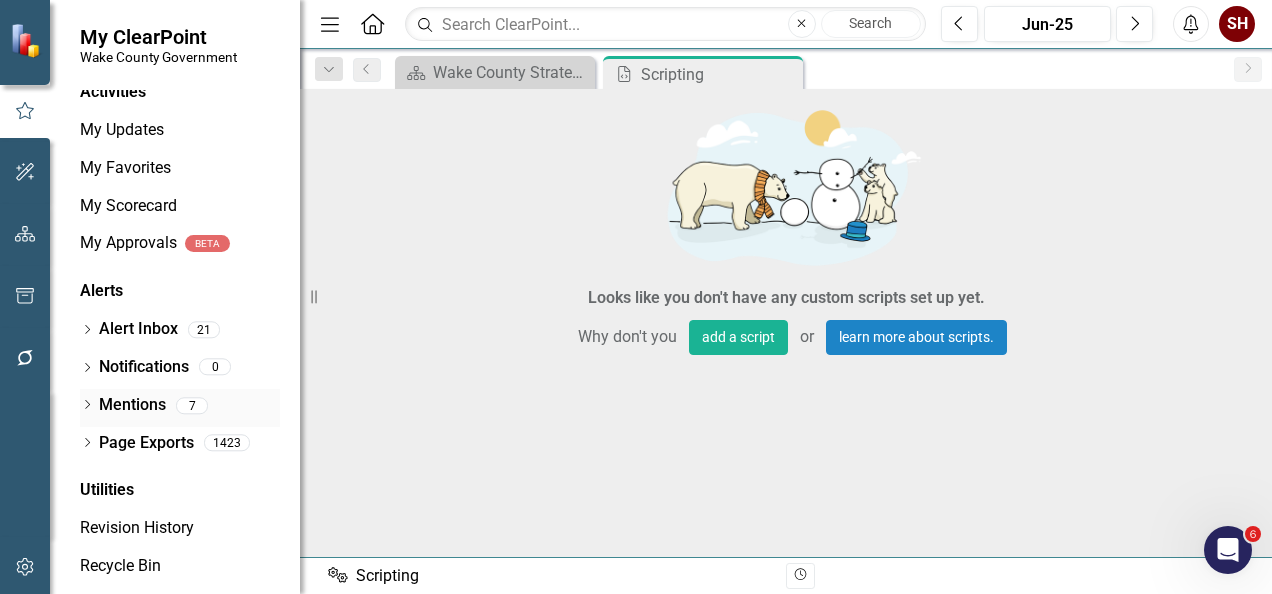 scroll, scrollTop: 104, scrollLeft: 0, axis: vertical 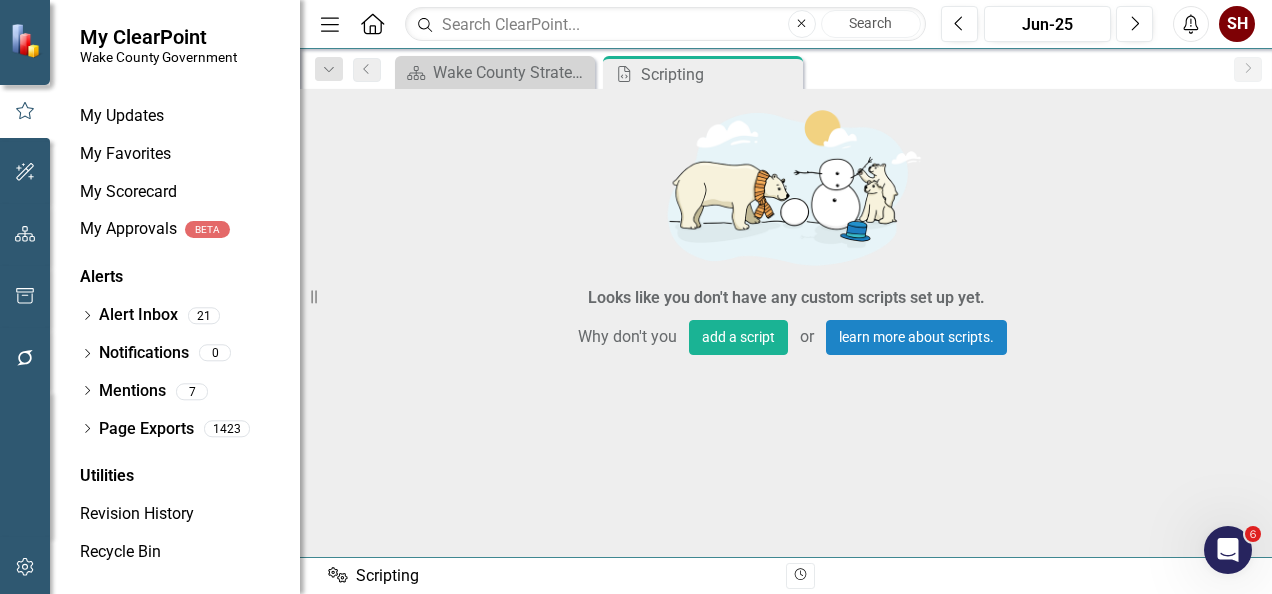 click 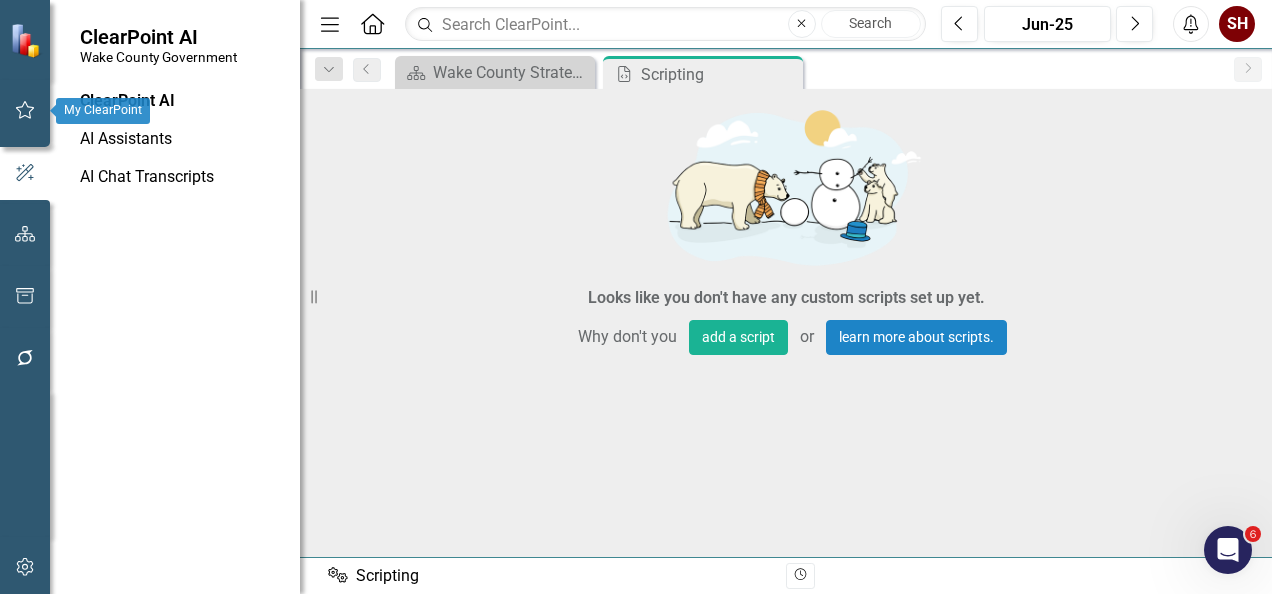 click 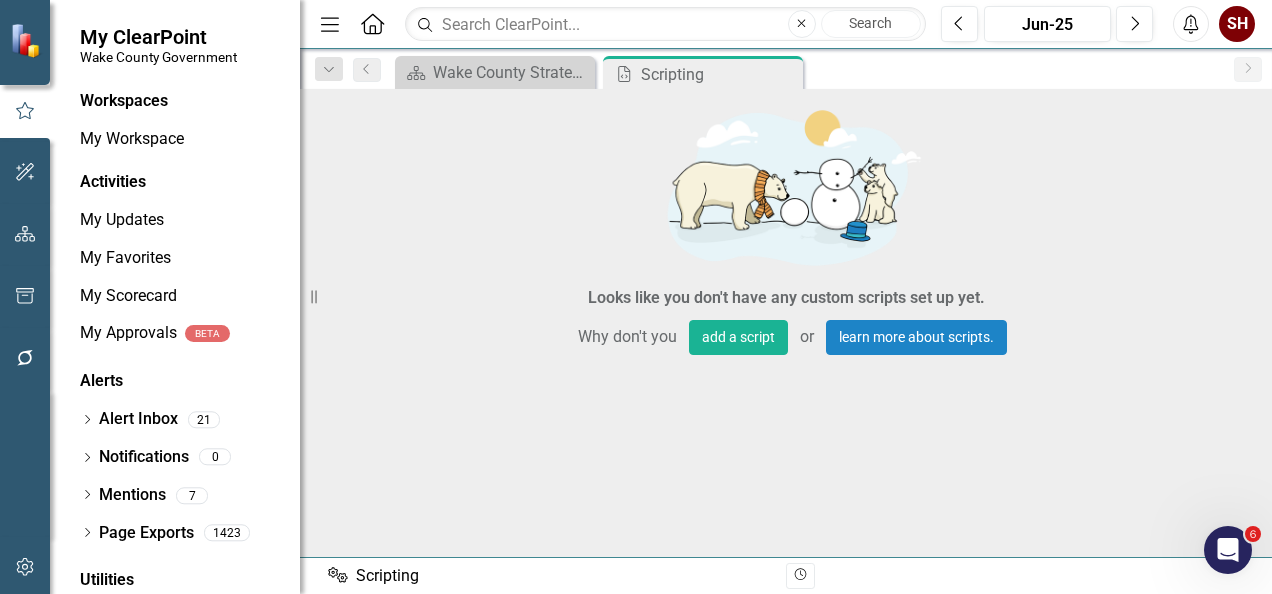 click on "Home" 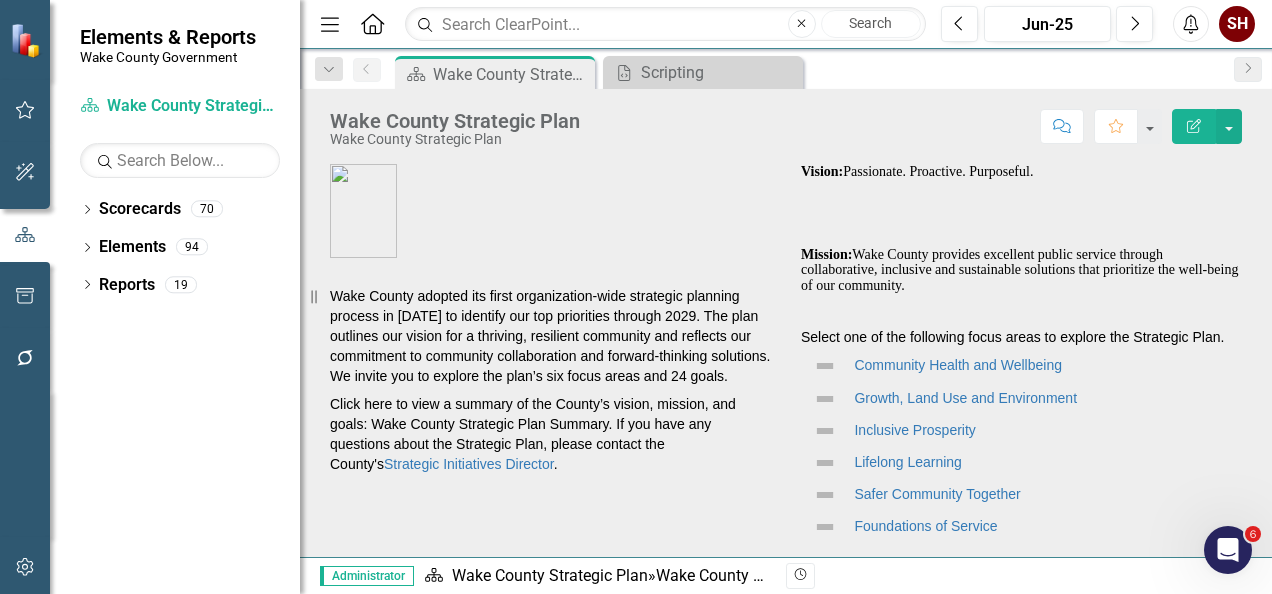 scroll, scrollTop: 0, scrollLeft: 0, axis: both 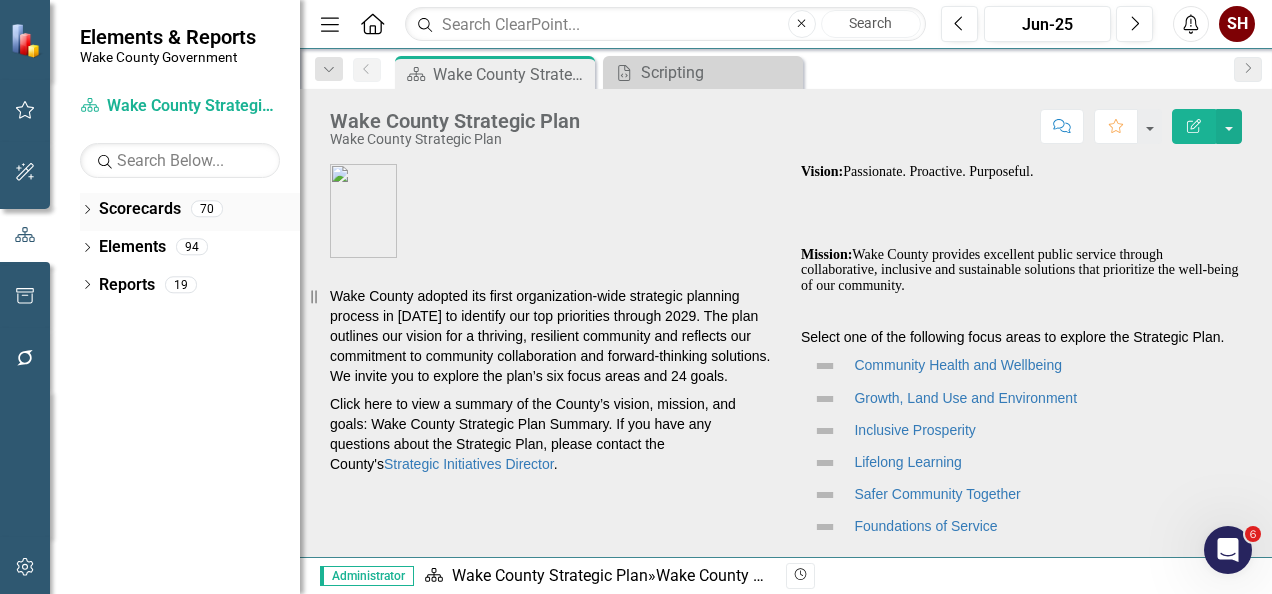 click on "Dropdown" 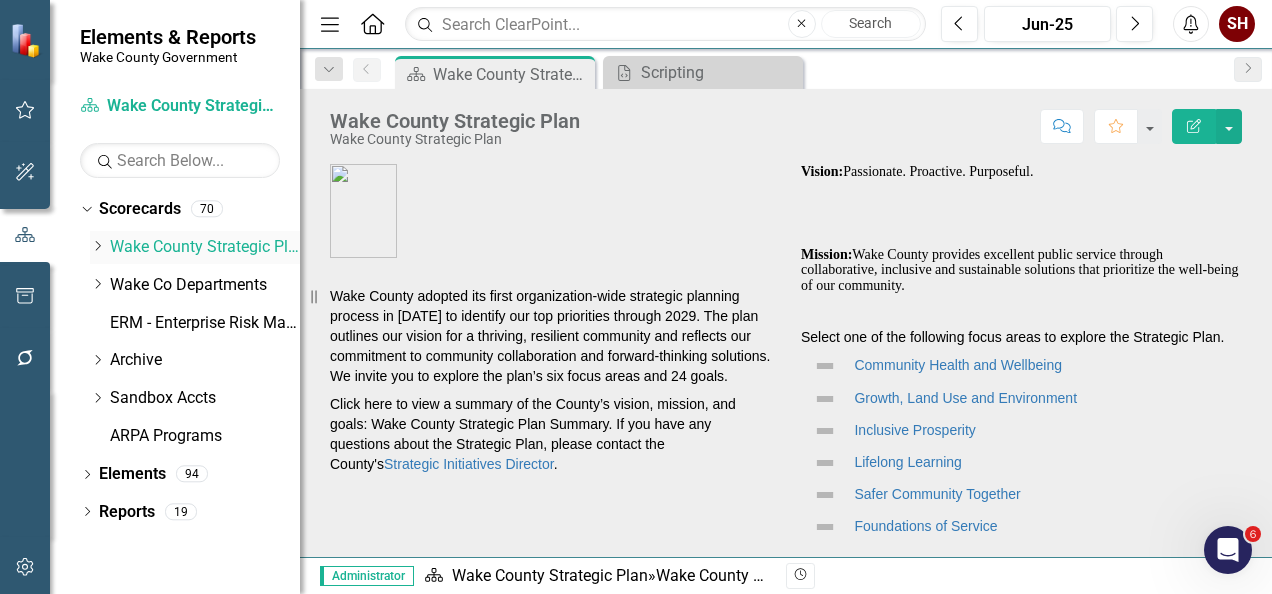 click on "Dropdown" 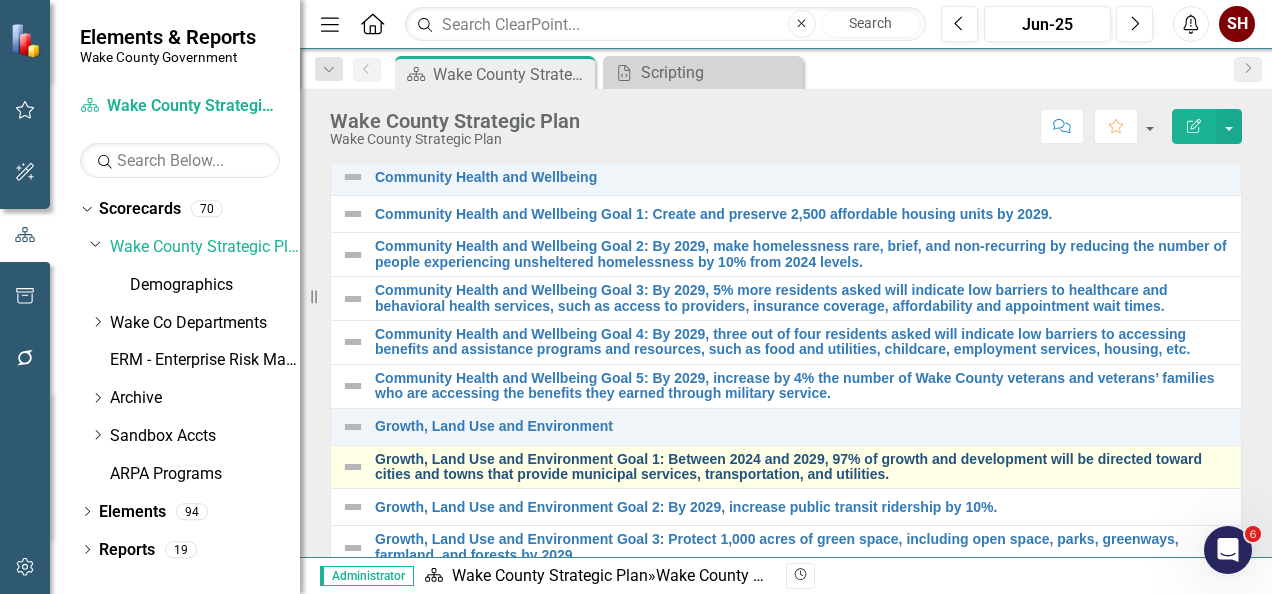 scroll, scrollTop: 500, scrollLeft: 0, axis: vertical 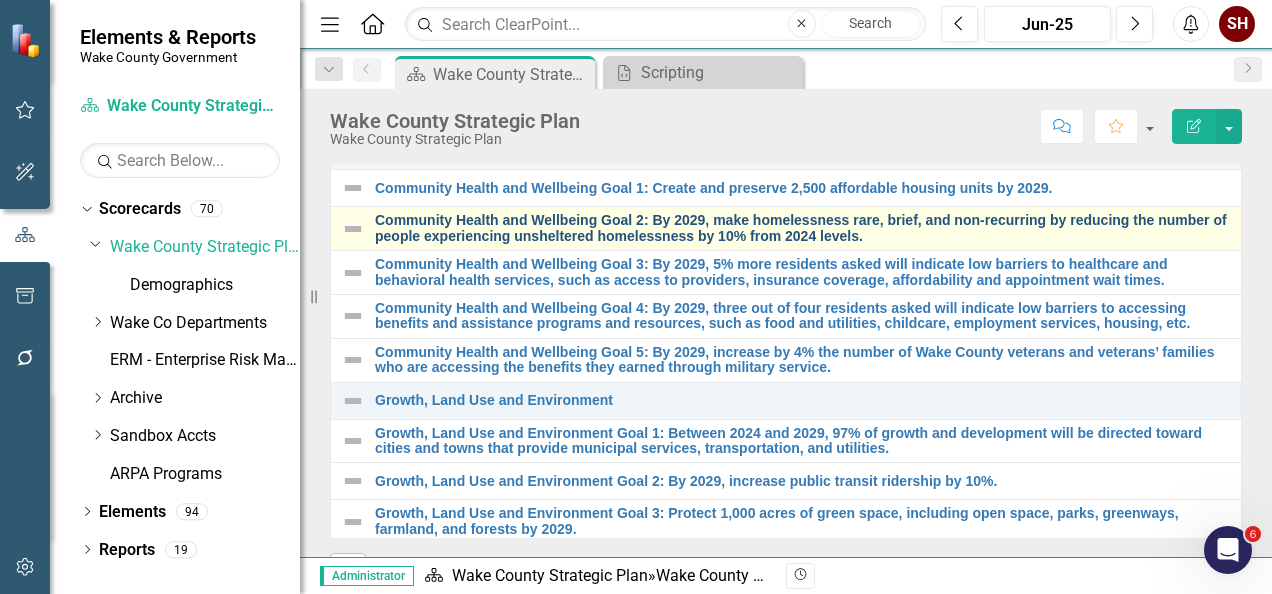 click on "Community Health and Wellbeing Goal 2: By 2029, make homelessness rare, brief, and non-recurring by reducing the number of people experiencing unsheltered homelessness by 10% from 2024 levels." at bounding box center [803, 228] 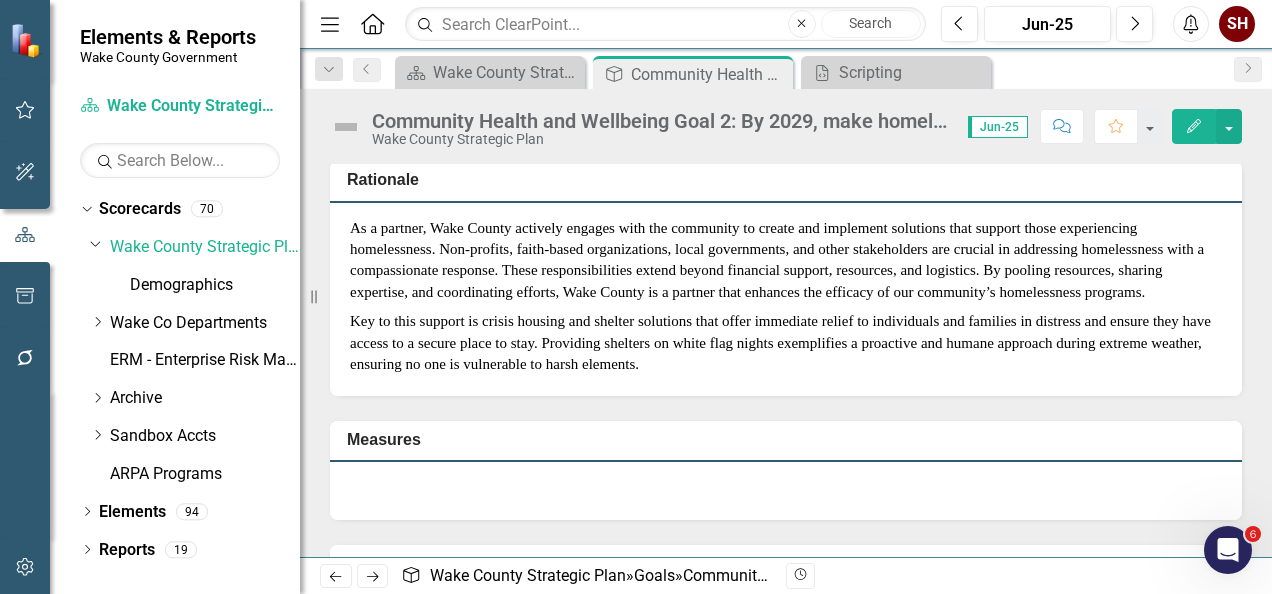 scroll, scrollTop: 0, scrollLeft: 0, axis: both 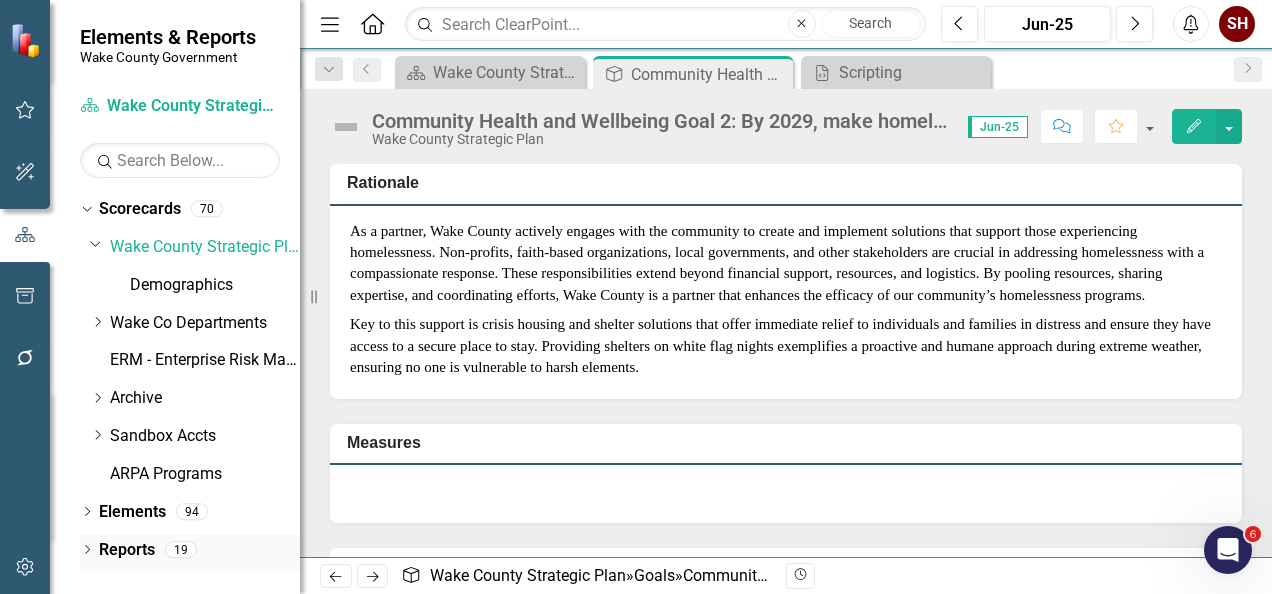click on "Dropdown" 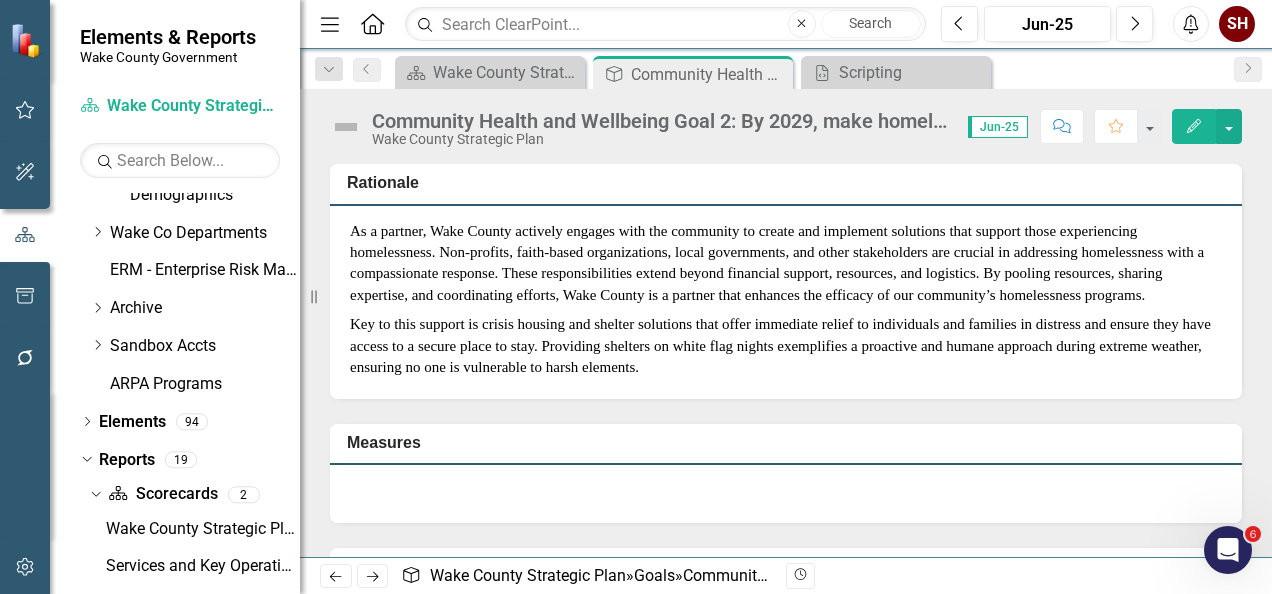 scroll, scrollTop: 264, scrollLeft: 0, axis: vertical 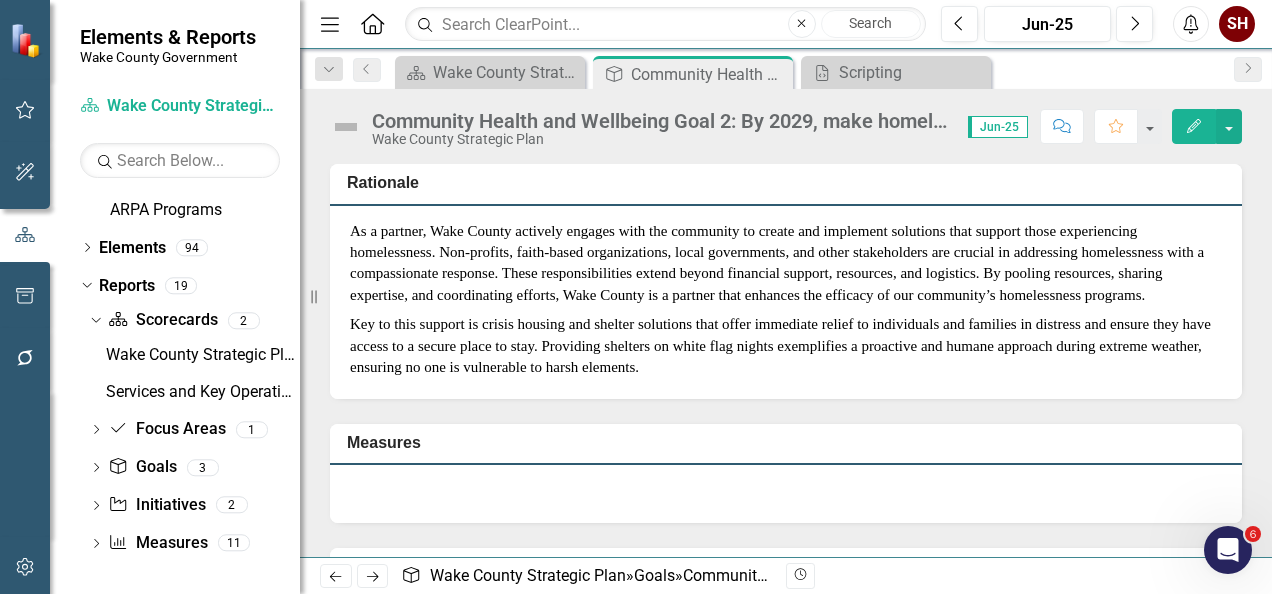 click on "Dropdown" 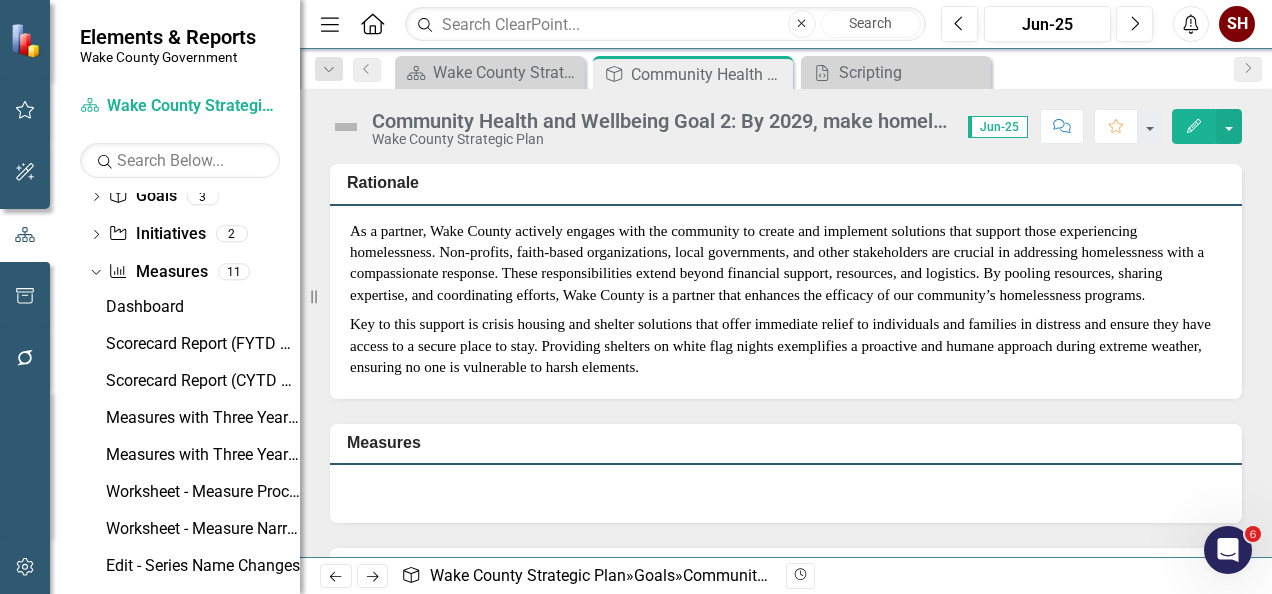 scroll, scrollTop: 597, scrollLeft: 0, axis: vertical 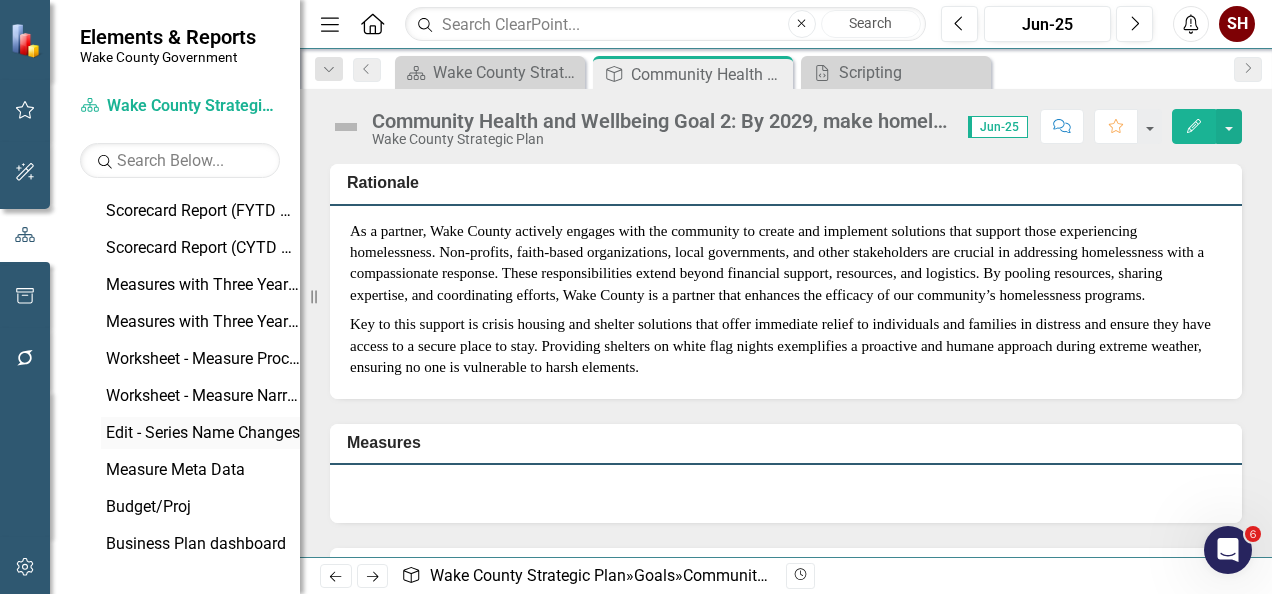click on "Edit - Series Name Changes" at bounding box center (200, 433) 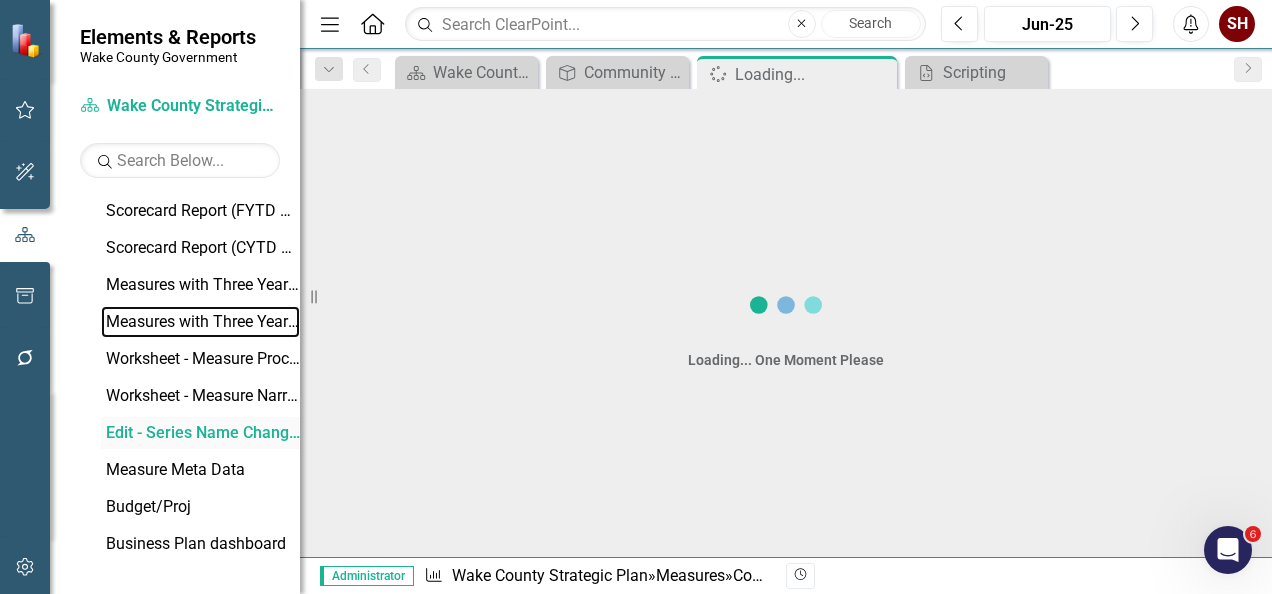 click on "Measures with Three Years of Actuals (Calendar Yr)" at bounding box center [200, 322] 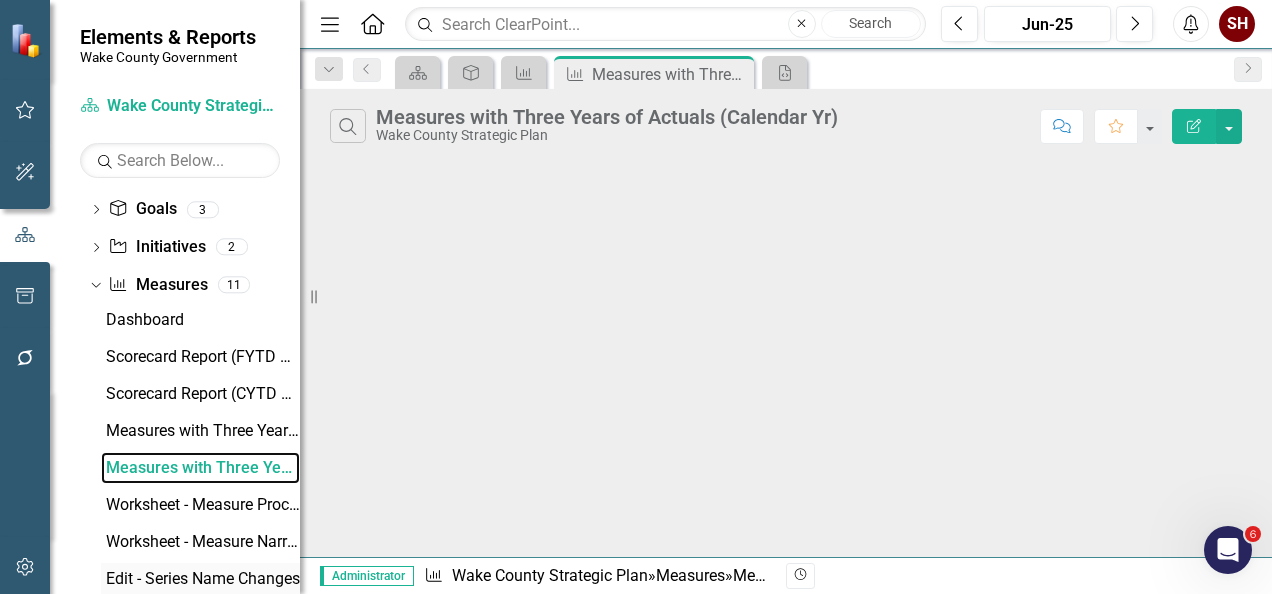 scroll, scrollTop: 340, scrollLeft: 0, axis: vertical 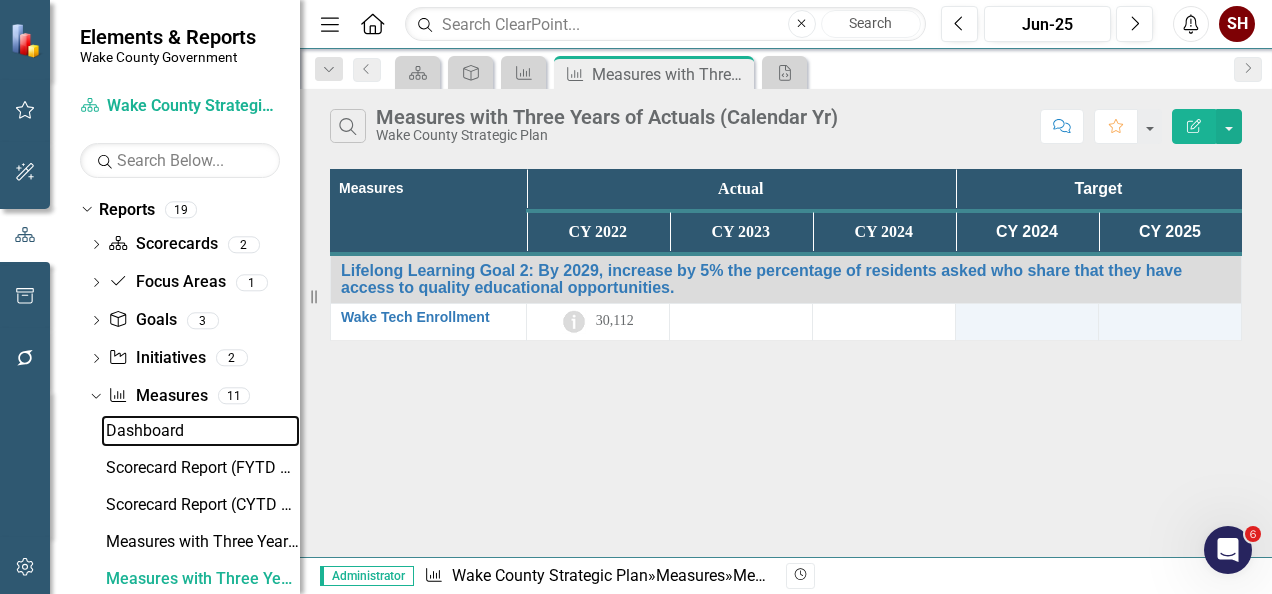click on "Dashboard" at bounding box center (200, 431) 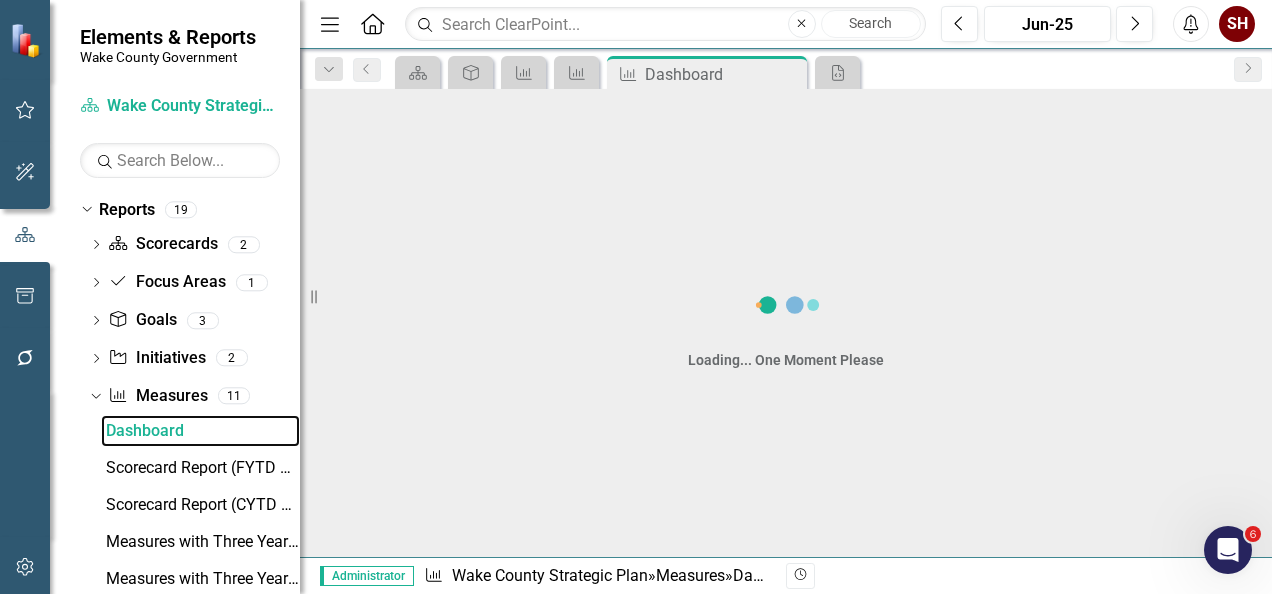 scroll, scrollTop: 192, scrollLeft: 0, axis: vertical 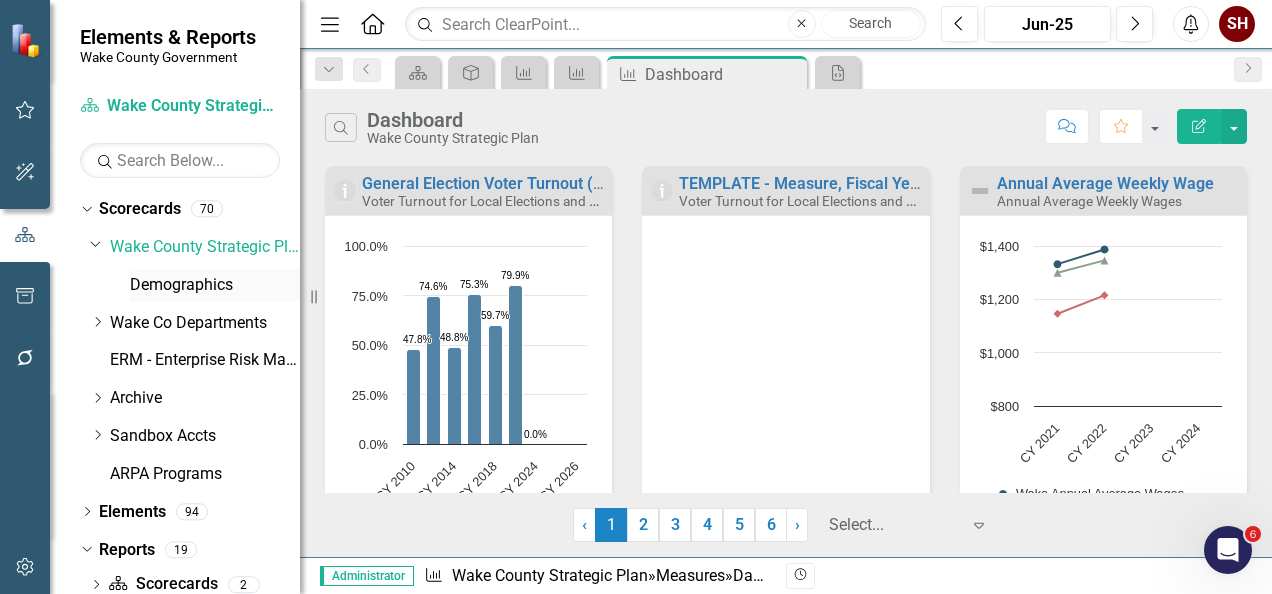 click on "Demographics" at bounding box center [215, 285] 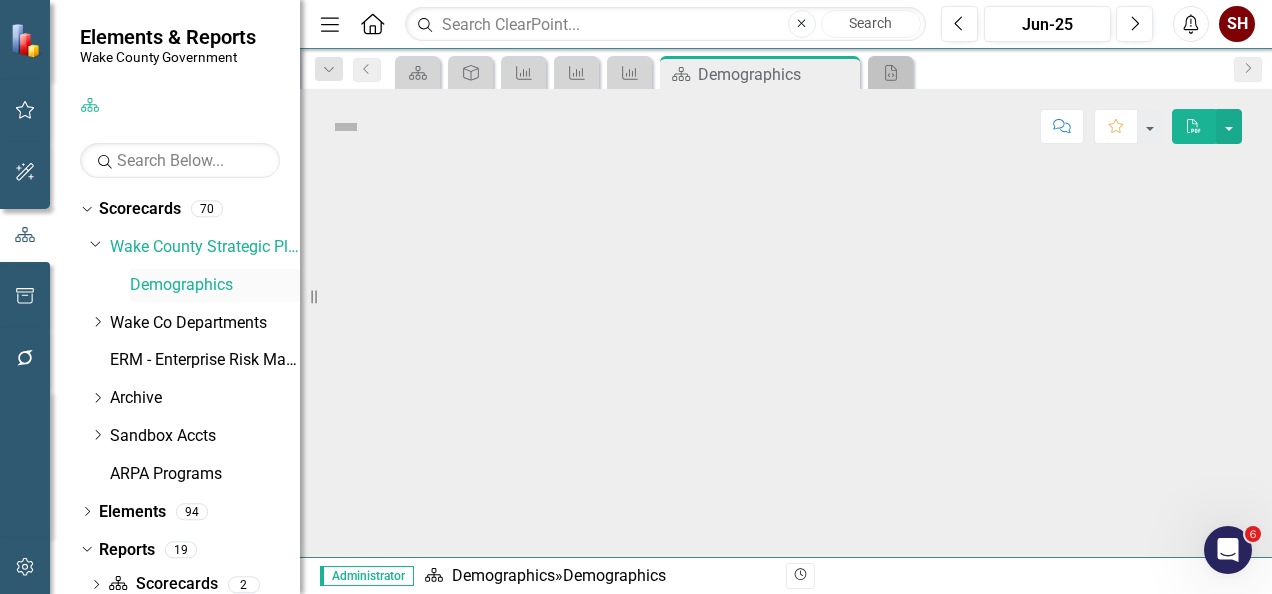 click on "Demographics" at bounding box center [215, 285] 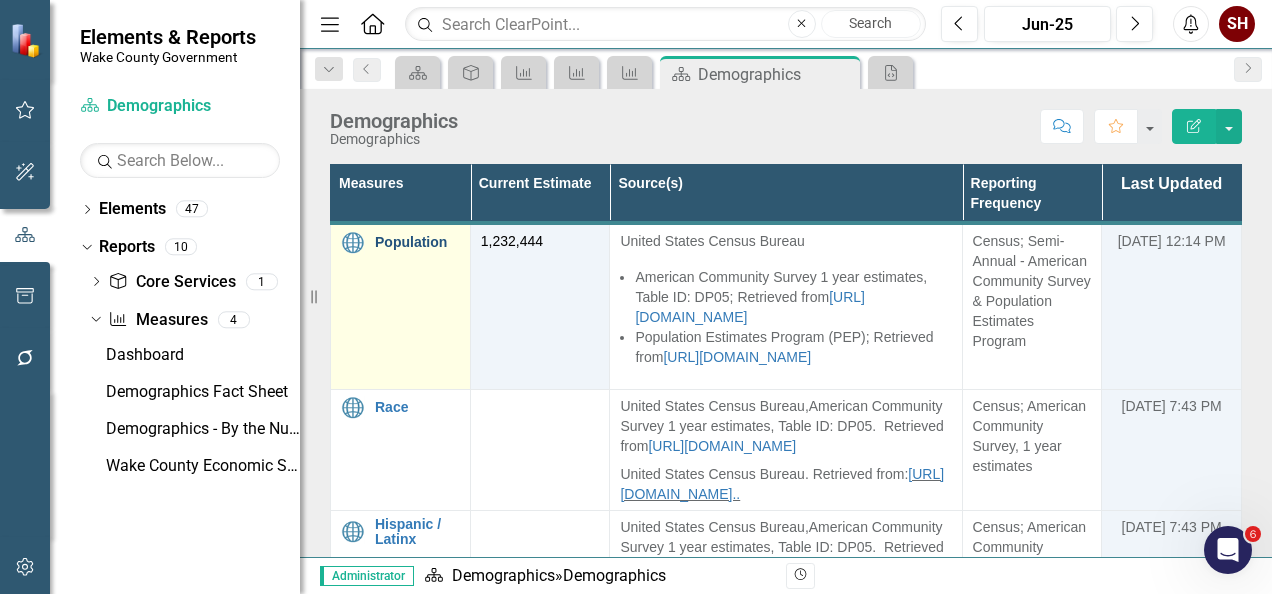 click on "Population" at bounding box center [417, 242] 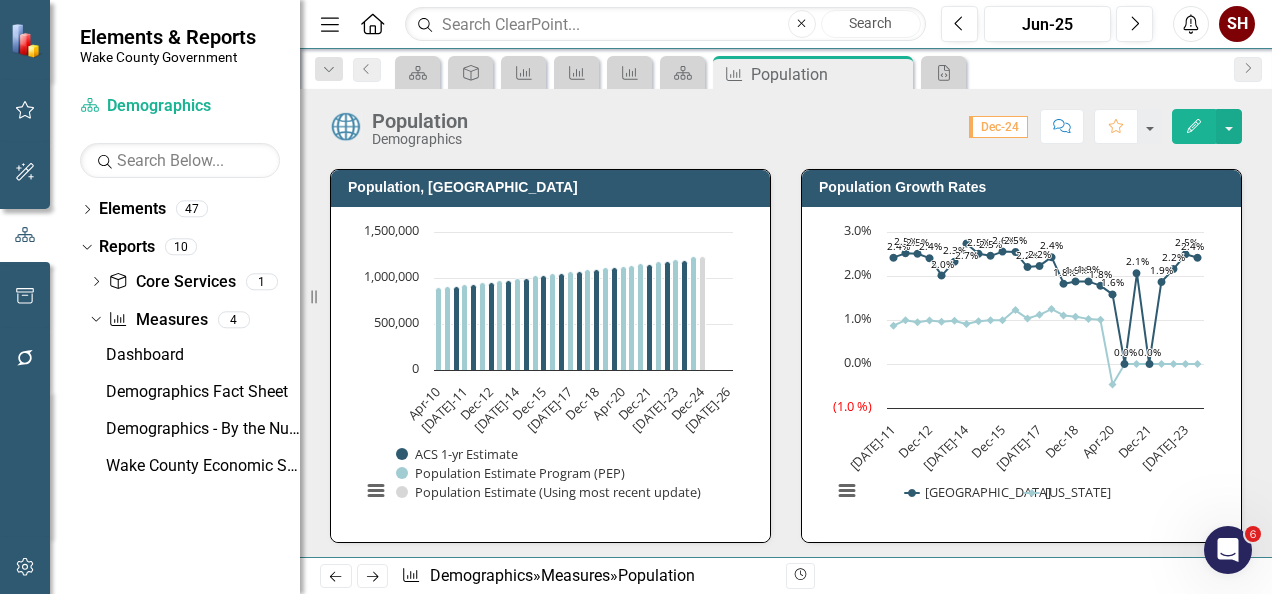 scroll, scrollTop: 270, scrollLeft: 0, axis: vertical 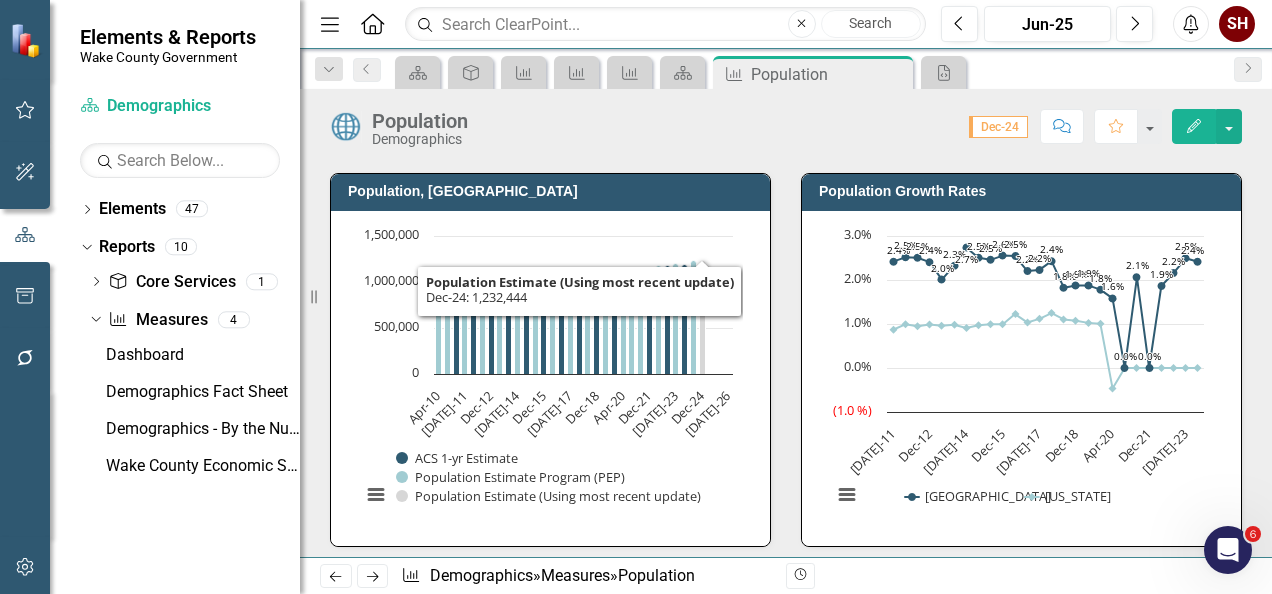 click on "Chart Bar chart with 3 data series. The chart has 1 X axis displaying categories.  The chart has 1 Y axis displaying values. Data ranges from 900993 to 1232444. Created with Highcharts 11.4.8 Chart context menu ACS 1-yr Estimate Population Estimate Program (PEP) Population Estimate (Using most recent update) Apr-10 [DATE]-11 Dec-12 [DATE]-14 Dec-15 [DATE]-17 Dec-18 Apr-20 Dec-21 [DATE]-23 Dec-24 [DATE]-26 0 500,000 1,000,000 1,500,000 Population Estimate (Using most recent update) ​ Dec-24: 1,232,444 ​ End of interactive chart." at bounding box center (550, 378) 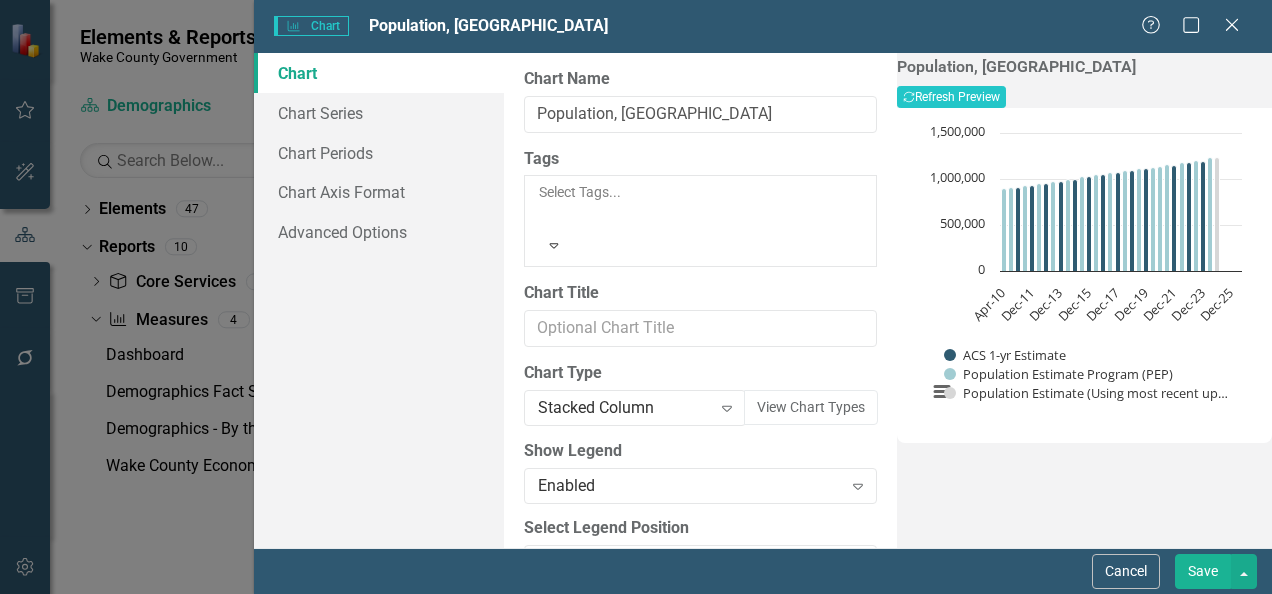 scroll, scrollTop: 286, scrollLeft: 0, axis: vertical 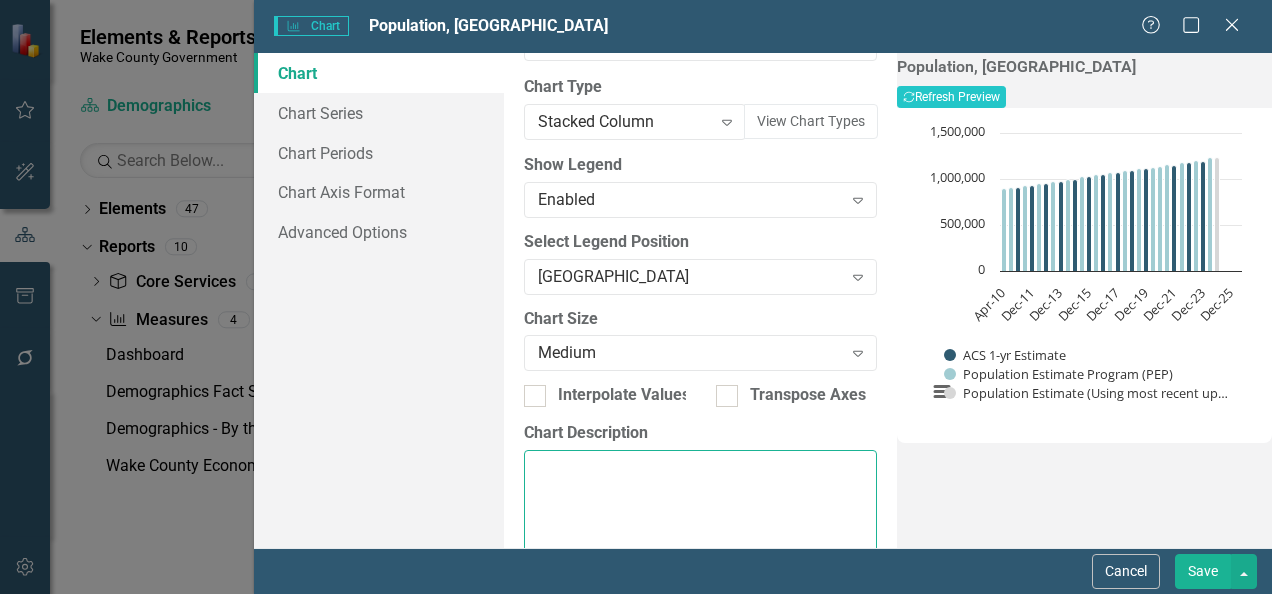 click on "Chart Description" at bounding box center [700, 514] 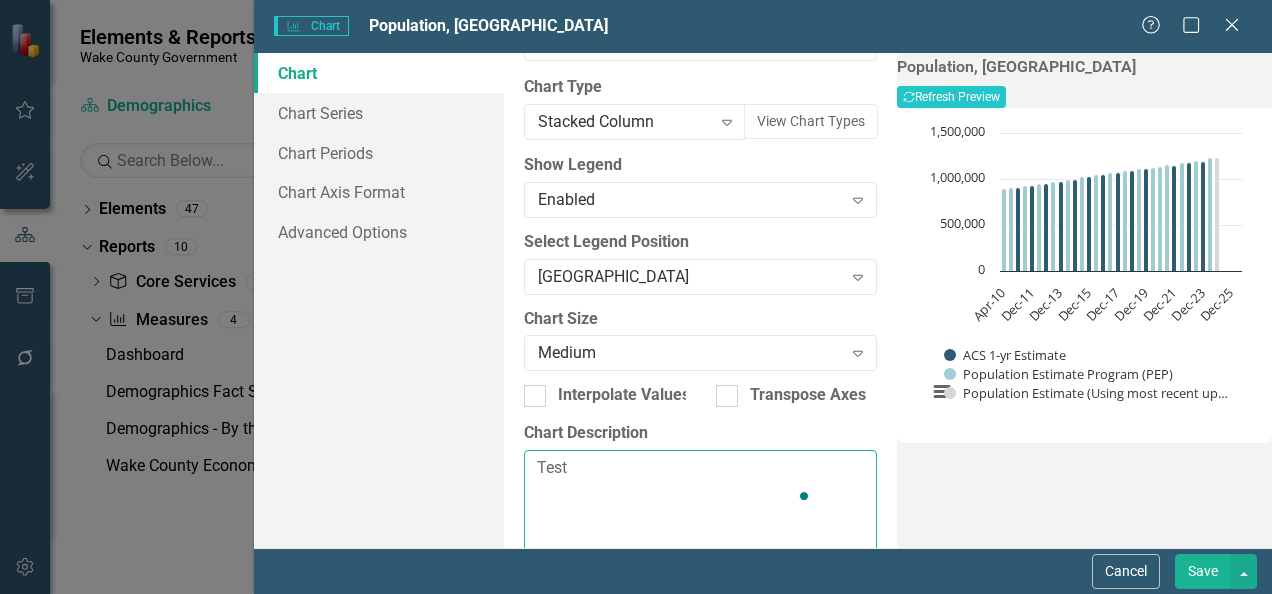 scroll, scrollTop: 286, scrollLeft: 0, axis: vertical 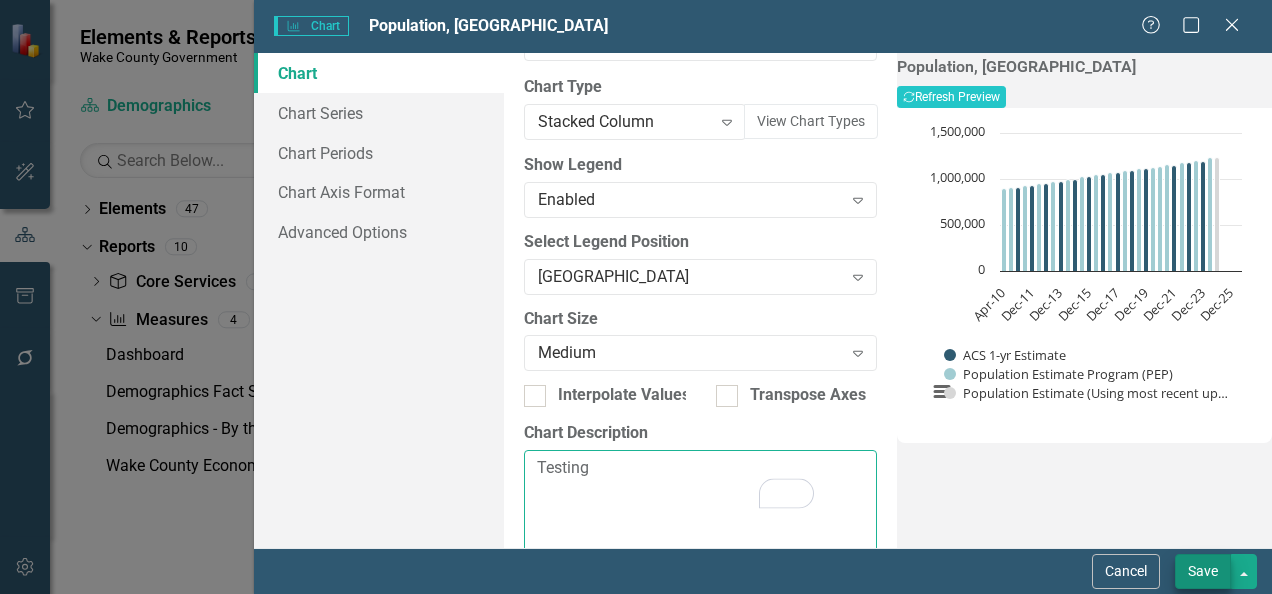 type on "Testing" 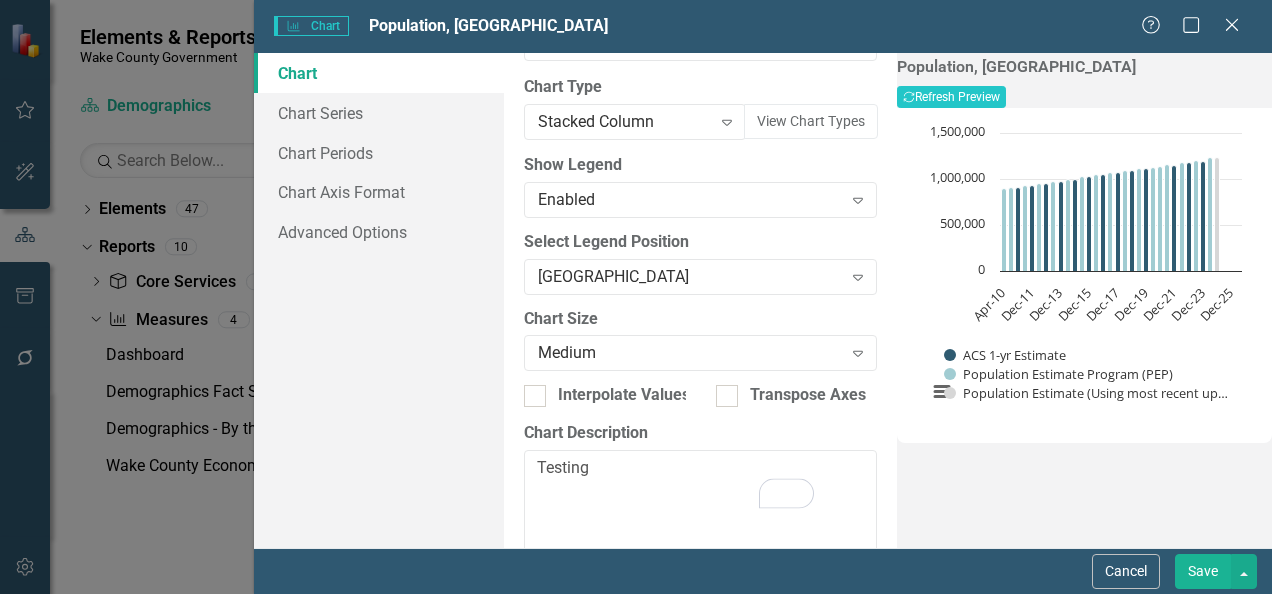 drag, startPoint x: 1210, startPoint y: 564, endPoint x: 561, endPoint y: 542, distance: 649.3728 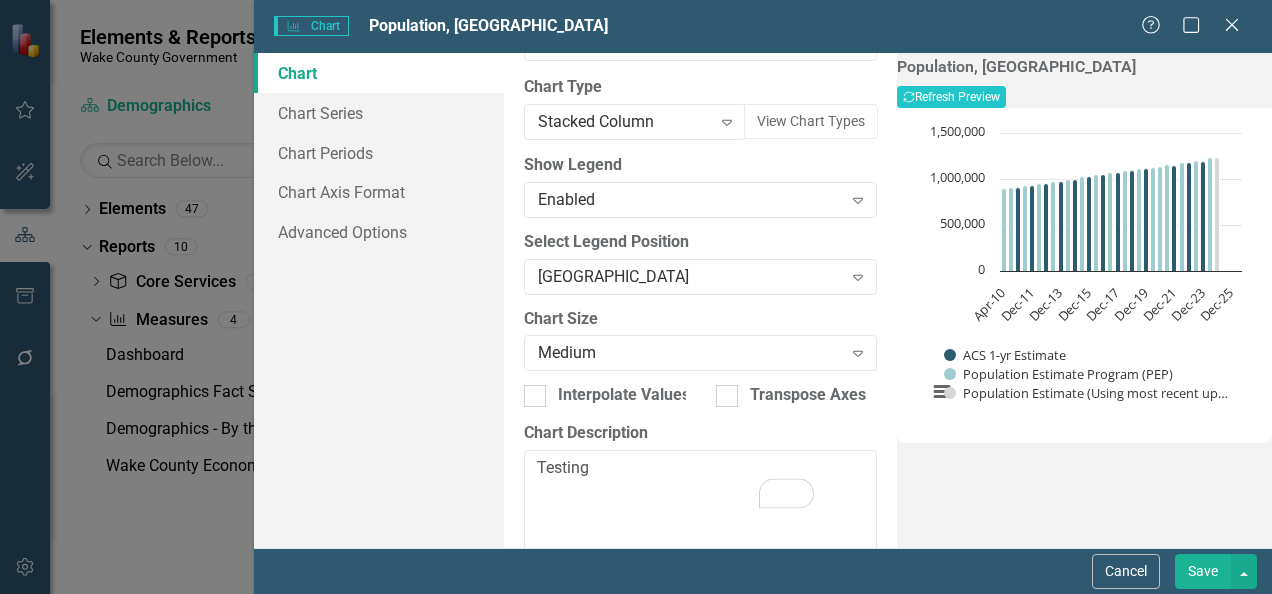 click on "Save" at bounding box center [1203, 571] 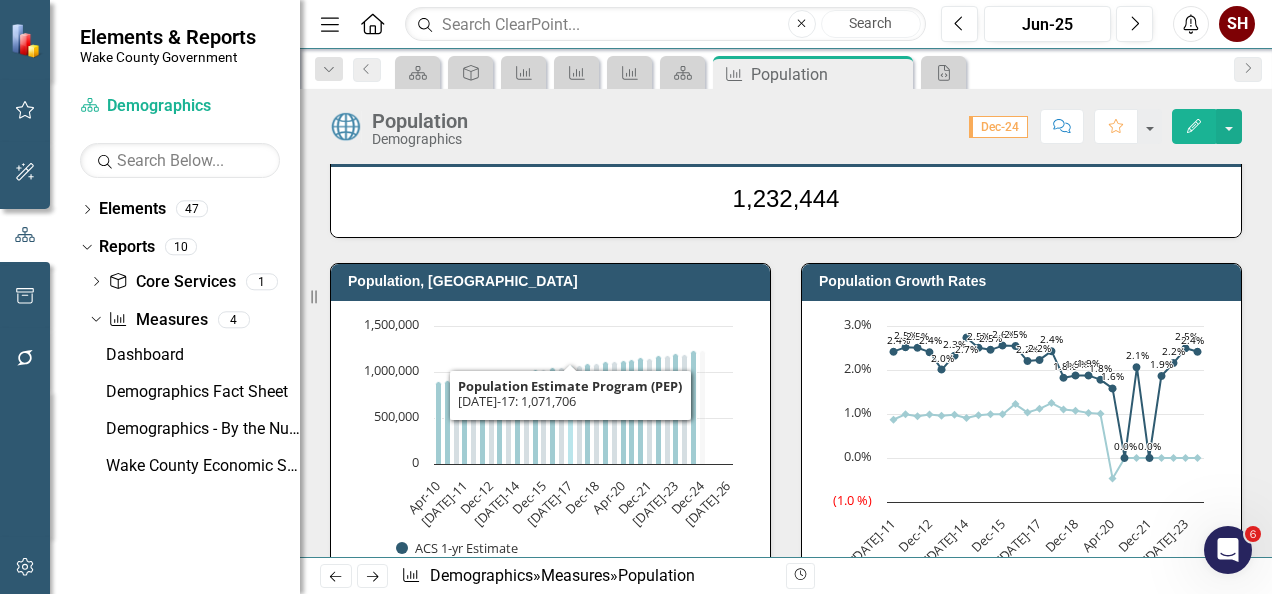 scroll, scrollTop: 270, scrollLeft: 0, axis: vertical 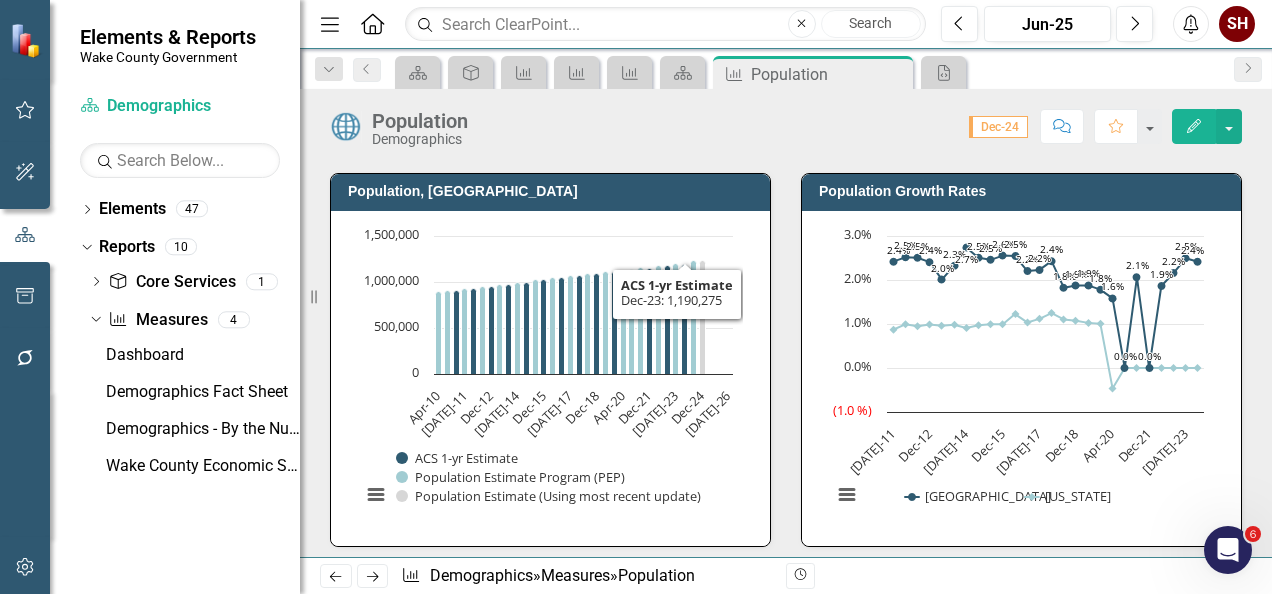 click on "Chart Bar chart with 3 data series. The chart has 1 X axis displaying categories.  The chart has 1 Y axis displaying values. Data ranges from 900993 to 1232444. Created with Highcharts 11.4.8 Chart context menu ACS 1-yr Estimate Population Estimate Program (PEP) Population Estimate (Using most recent update) Apr-10 [DATE]-11 Dec-12 [DATE]-14 Dec-15 [DATE]-17 Dec-18 Apr-20 Dec-21 [DATE]-23 Dec-24 [DATE]-26 0 500,000 1,000,000 1,500,000 ACS 1-yr Estimate ​ Dec-23: 1,190,275 ​ End of interactive chart." at bounding box center (550, 378) 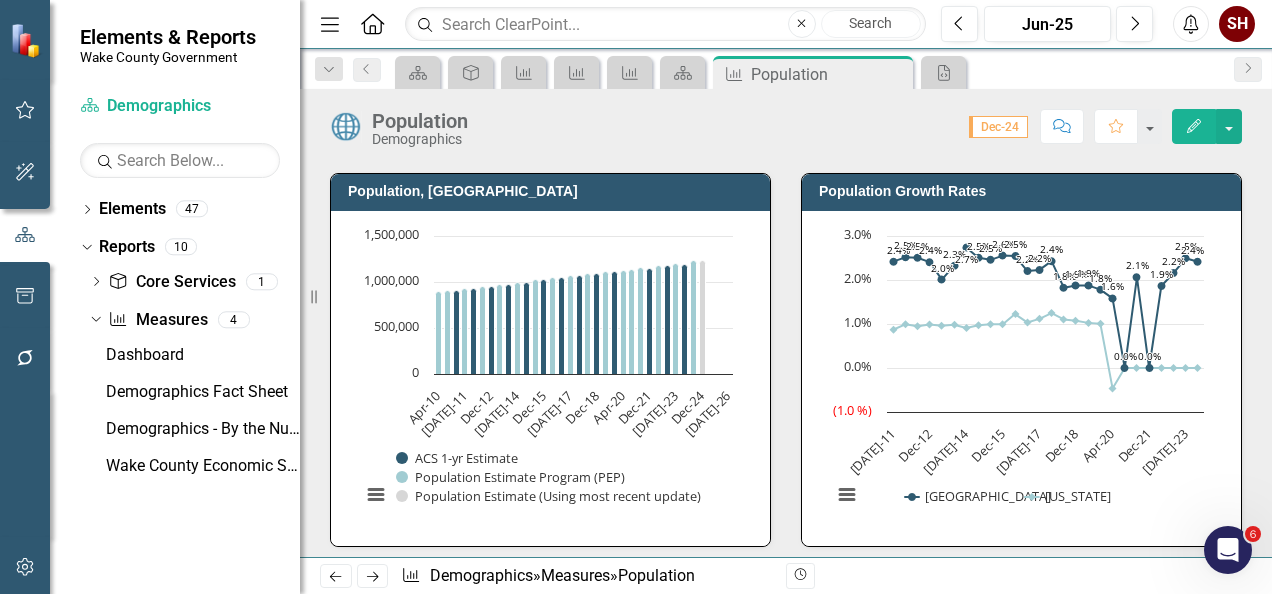 click on "Chart Bar chart with 3 data series. The chart has 1 X axis displaying categories.  The chart has 1 Y axis displaying values. Data ranges from 900993 to 1232444. Created with Highcharts 11.4.8 Chart context menu ACS 1-yr Estimate Population Estimate Program (PEP) Population Estimate (Using most recent update) Apr-10 [DATE]-11 Dec-12 [DATE]-14 Dec-15 [DATE]-17 Dec-18 Apr-20 Dec-21 [DATE]-23 Dec-24 [DATE]-26 0 500,000 1,000,000 1,500,000 ACS 1-yr Estimate ​ Dec-23: 1,190,275 ​ End of interactive chart." at bounding box center [550, 378] 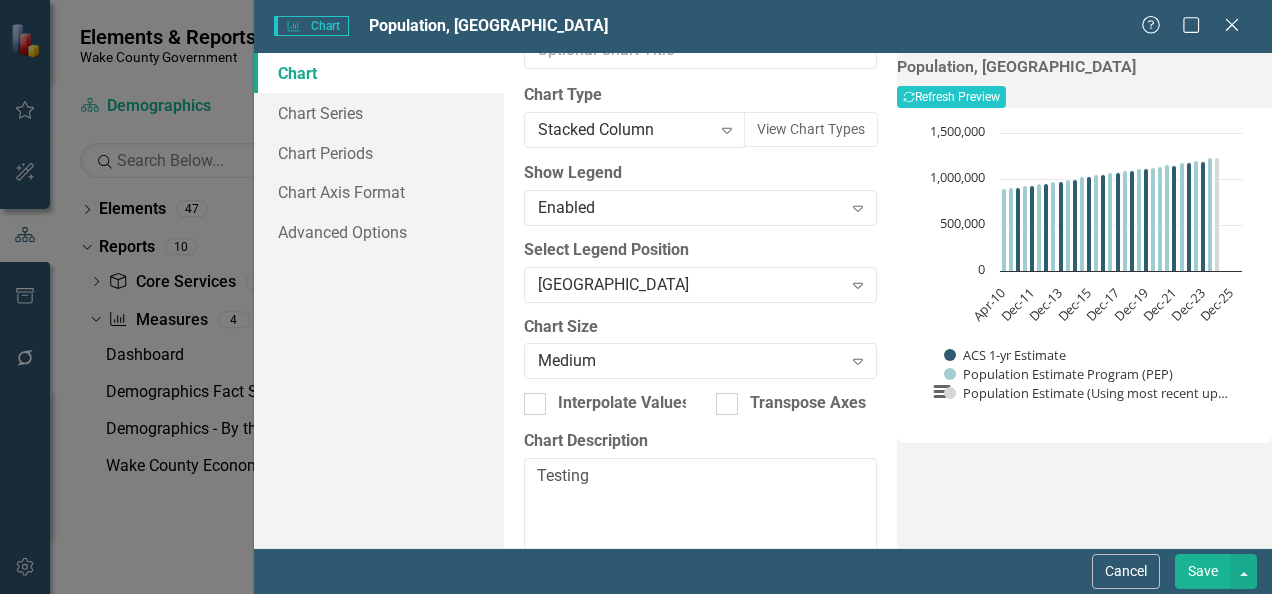scroll, scrollTop: 286, scrollLeft: 0, axis: vertical 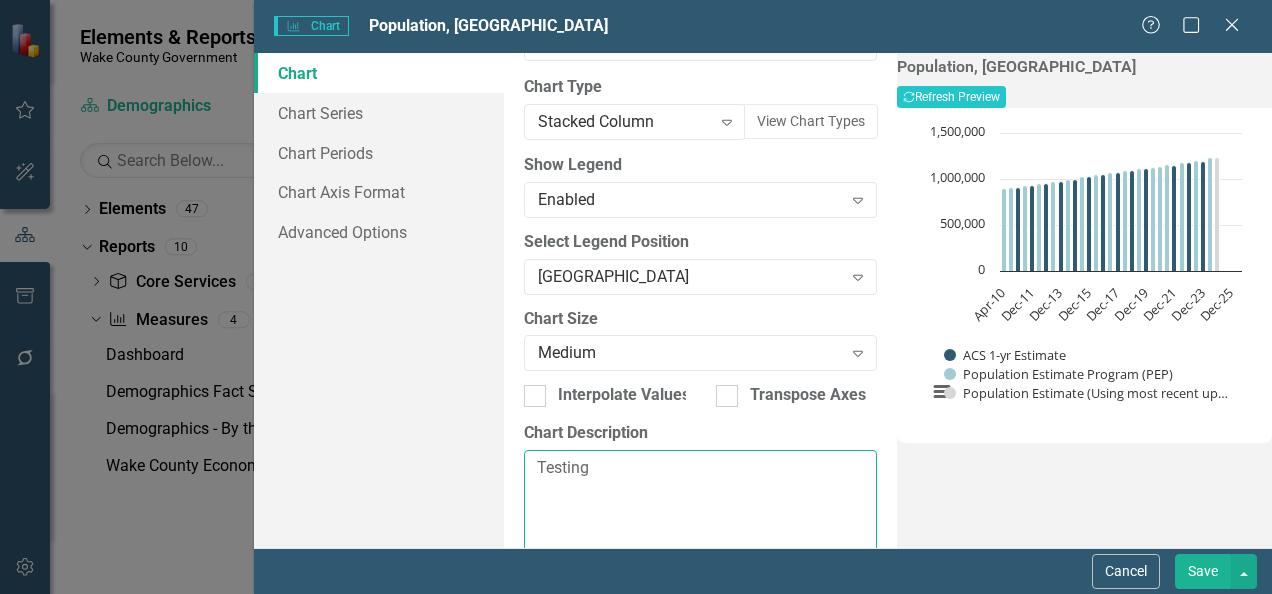 drag, startPoint x: 672, startPoint y: 408, endPoint x: 418, endPoint y: 394, distance: 254.38553 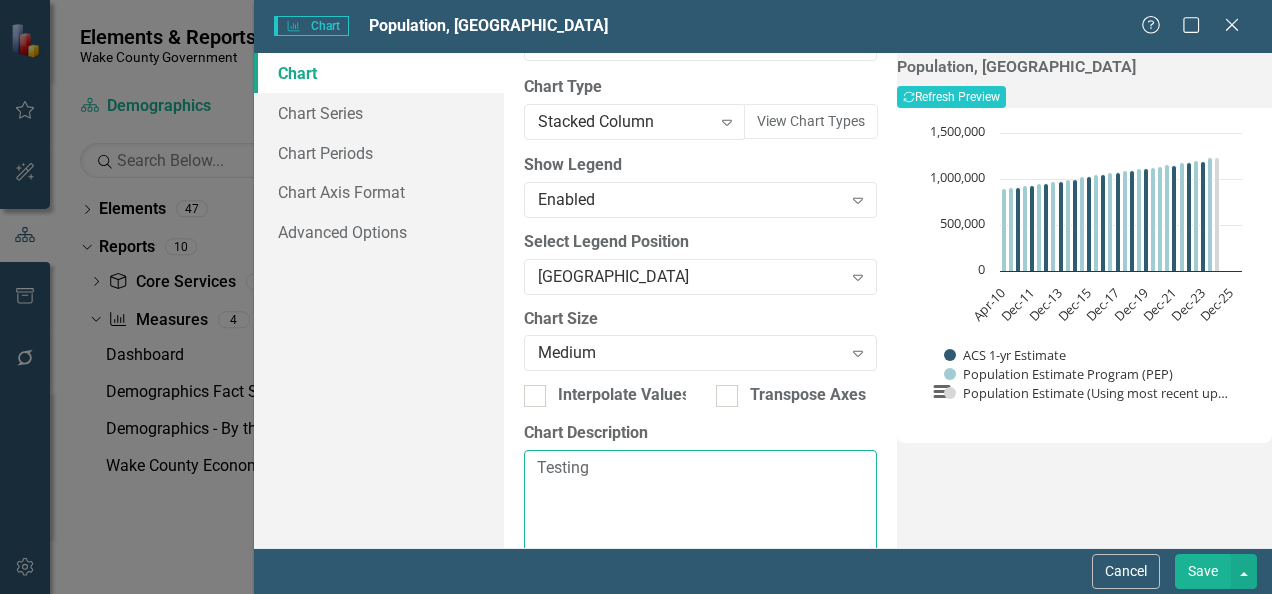 click on "Chart Chart Series Chart Periods Chart Axis Format Advanced Options From this page, you can define the name, type, and size of the chart. You can also add a legend and a chart description (alternative text that describes the chart).   Learn more in the ClearPoint Support Center. Close Help Chart Name Population, [GEOGRAPHIC_DATA] Tags Select Tags... Expand Chart Title Chart Type Stacked Column Expand View Chart Types ClearPoint Can Do More! How ClearPoint Can Help Close Professional  and  Enterprise  plans have access to advanced charting, which allows you to create custom JSON charts, add plot bands, add regression lines, or plot values from previous periods.  Please contact   [EMAIL_ADDRESS][DOMAIN_NAME]   for more information or to upgrade your account View Plans Learn More Show Legend Enabled Expand Select Legend Position Bottom Center Expand Chart Size Medium Expand Interpolate Values Transpose Axes Chart Description Testing Population, Wake County Recalculate Refresh Preview Chart Chart context menu 0" at bounding box center (763, 300) 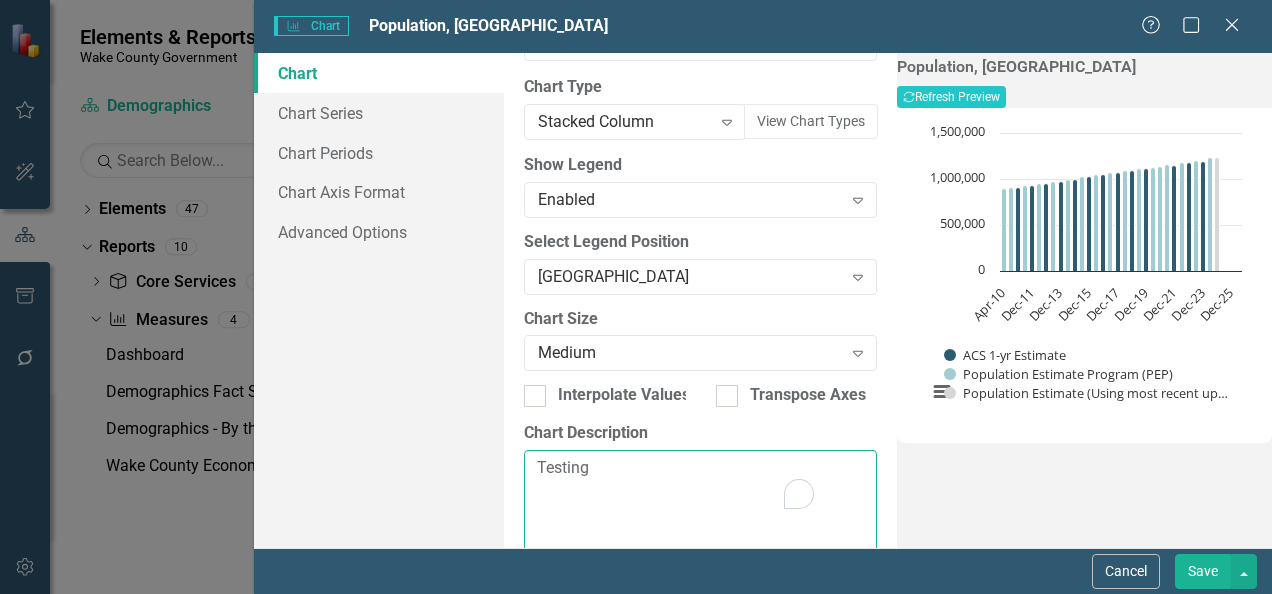 scroll, scrollTop: 286, scrollLeft: 0, axis: vertical 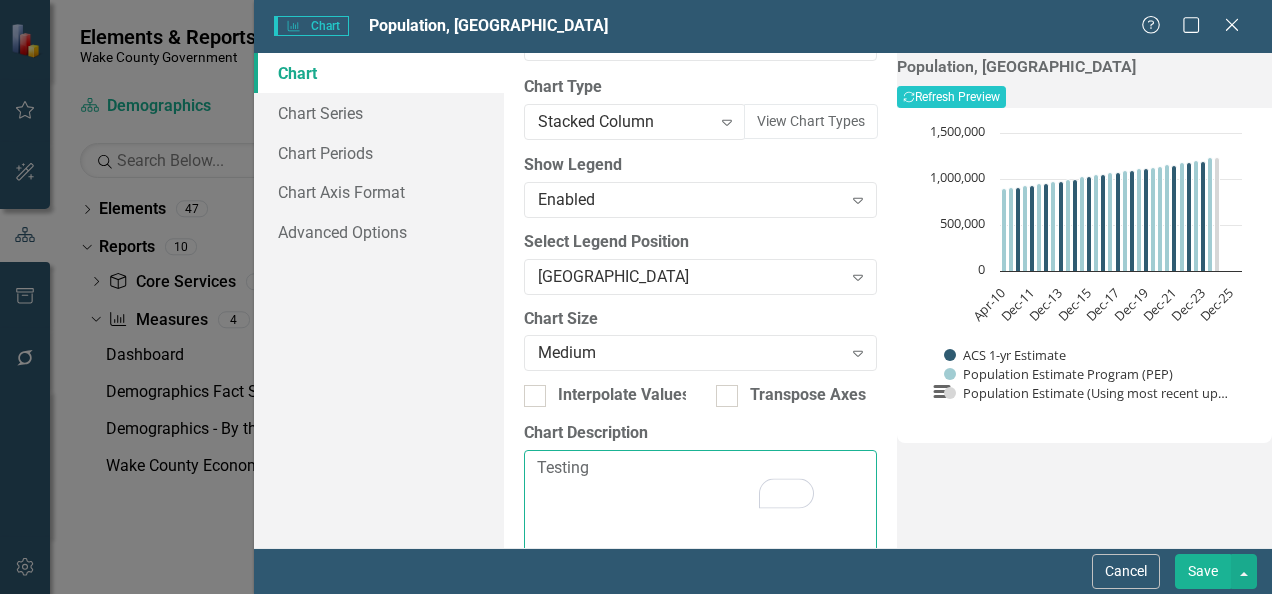 type on "Testing" 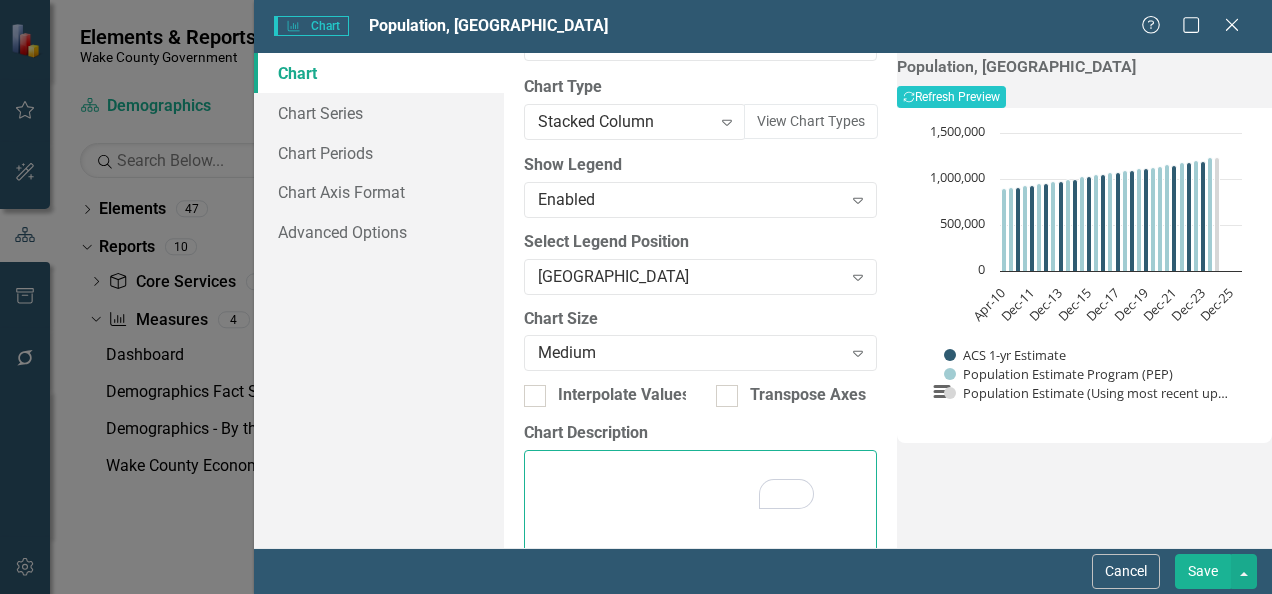 scroll, scrollTop: 286, scrollLeft: 0, axis: vertical 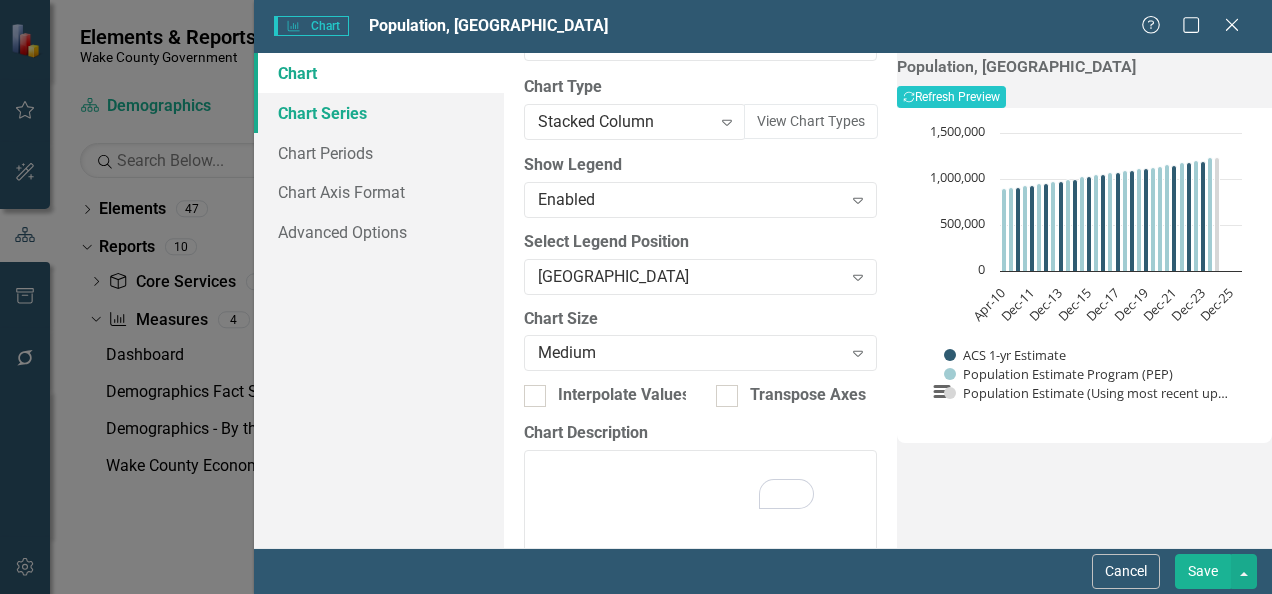 click on "Chart Series" at bounding box center [379, 113] 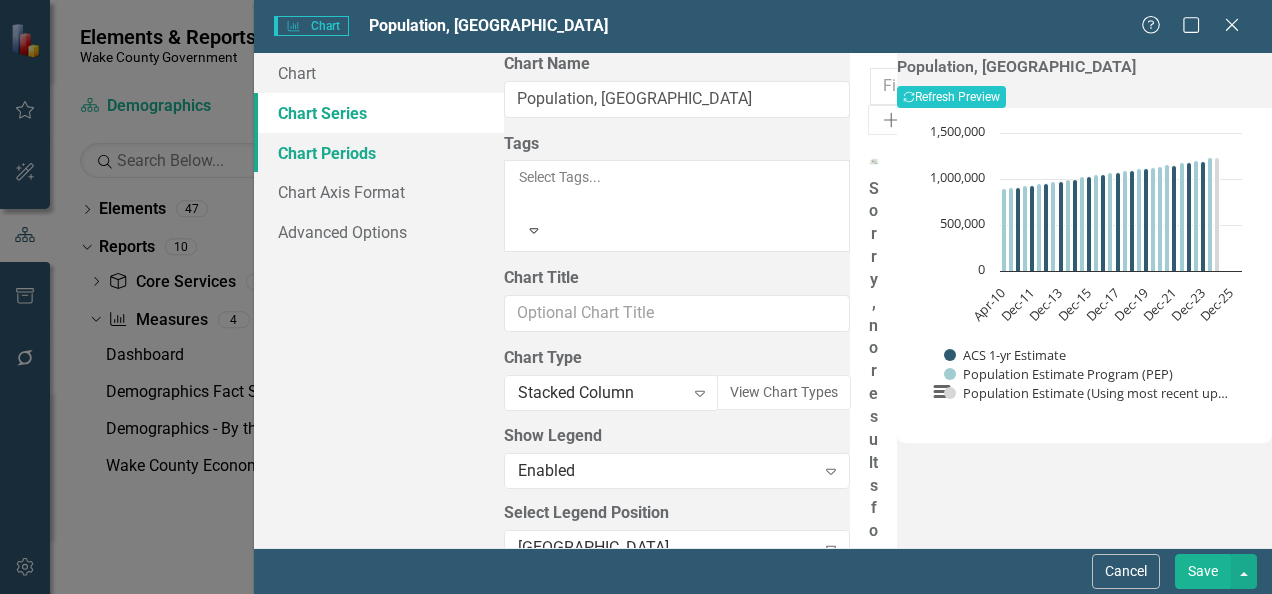 click on "Chart Periods" at bounding box center (379, 153) 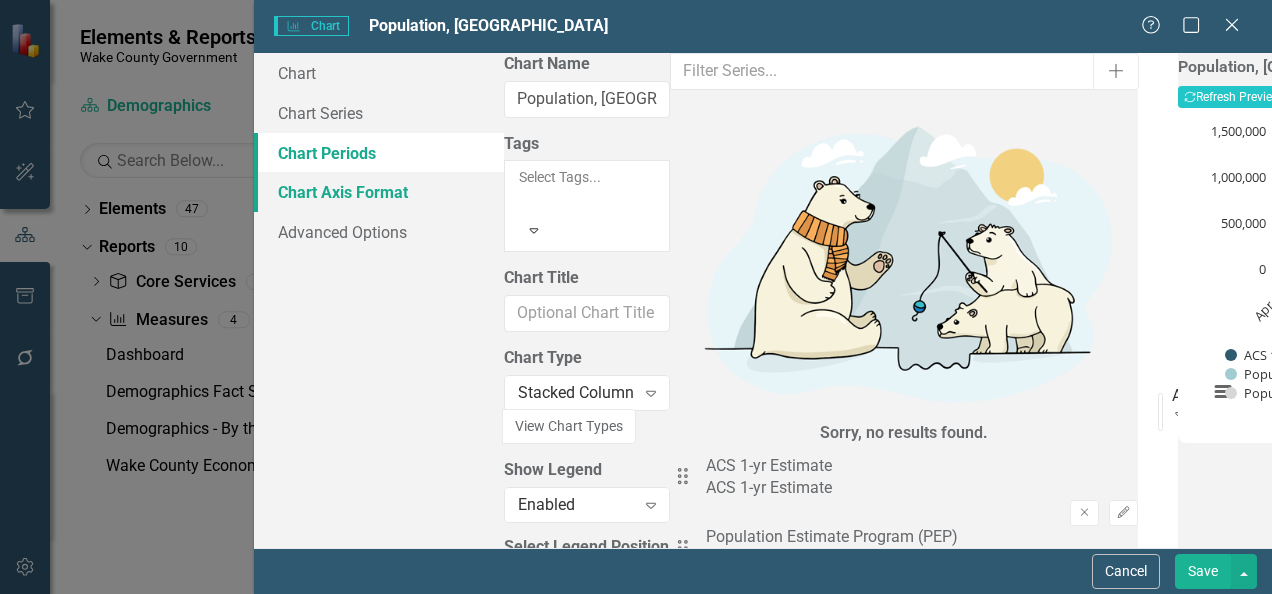 click on "Chart Axis Format" at bounding box center [379, 192] 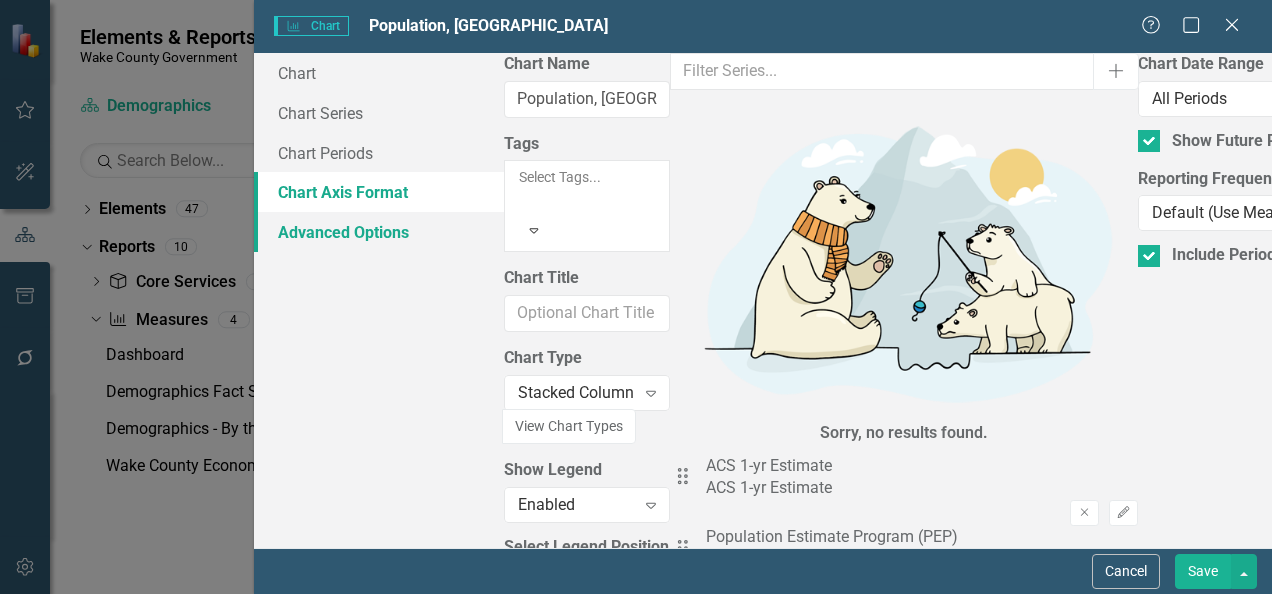 click on "Advanced Options" at bounding box center (379, 232) 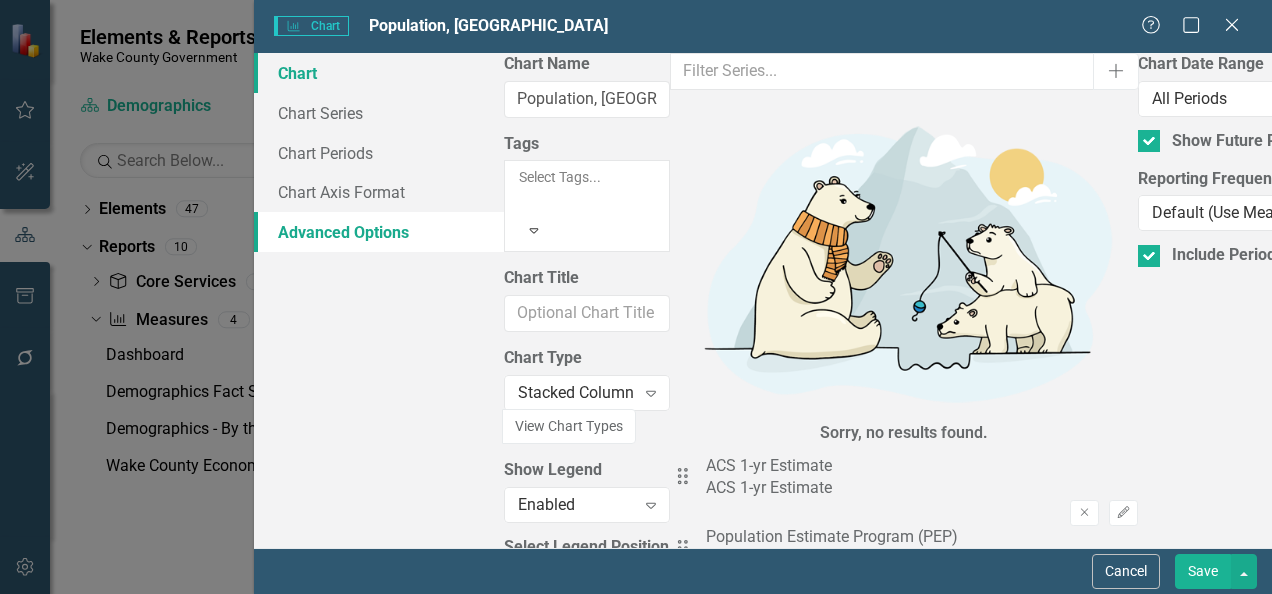 click on "Chart" at bounding box center [379, 73] 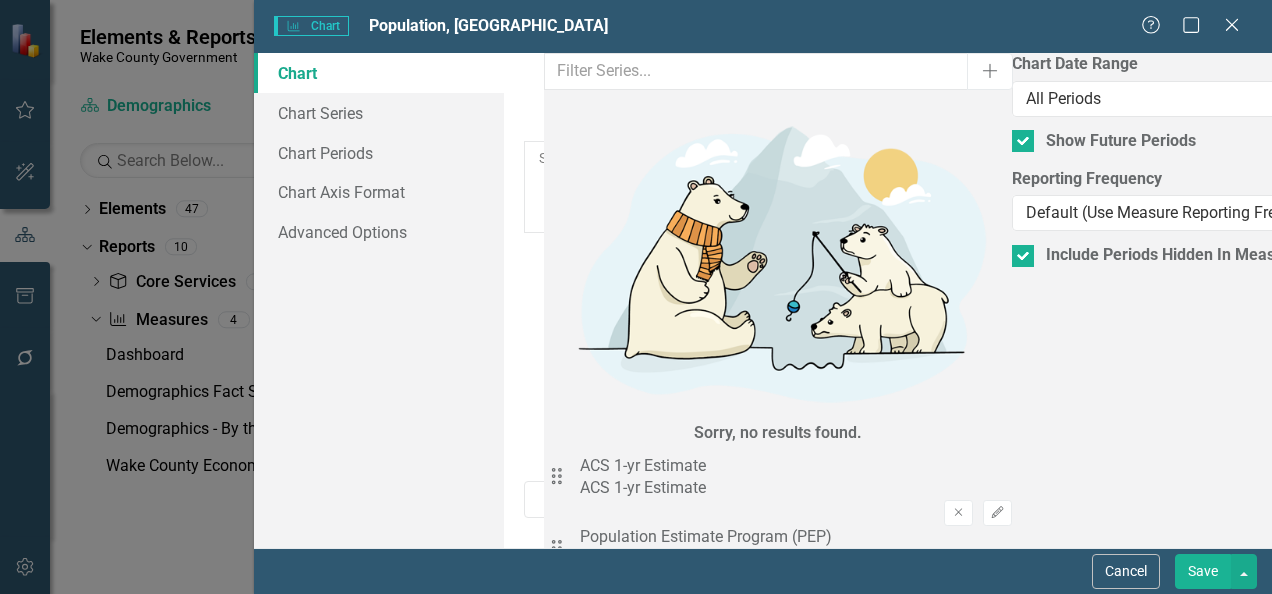scroll, scrollTop: 178, scrollLeft: 0, axis: vertical 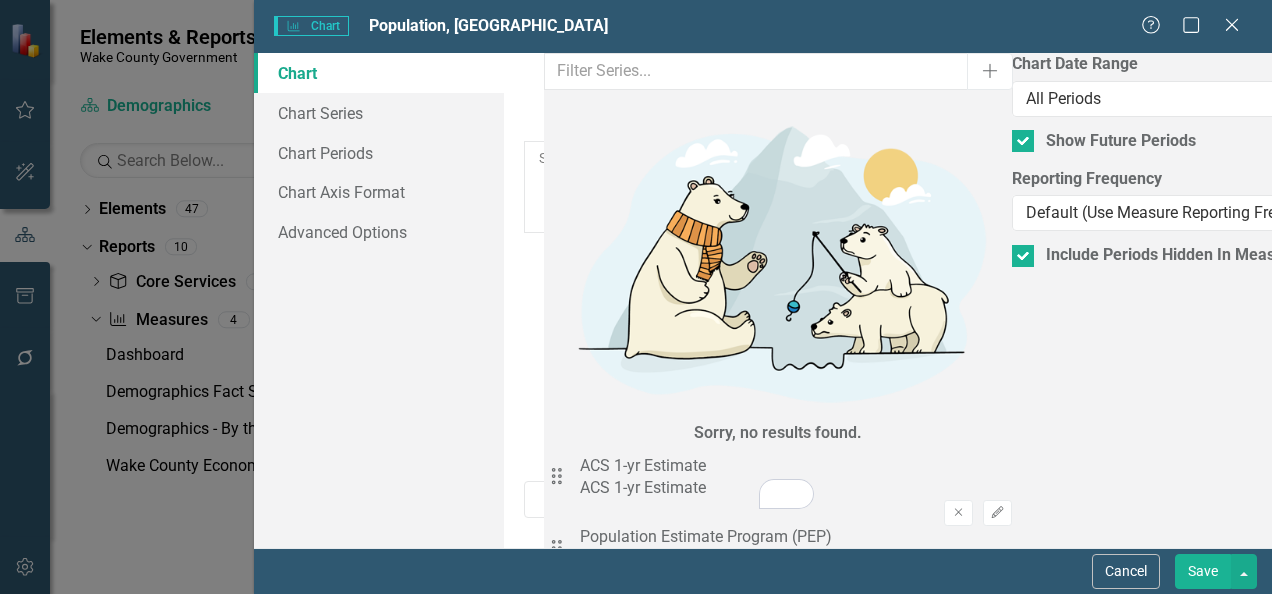 click on "Chart Description" at bounding box center (537, 2622) 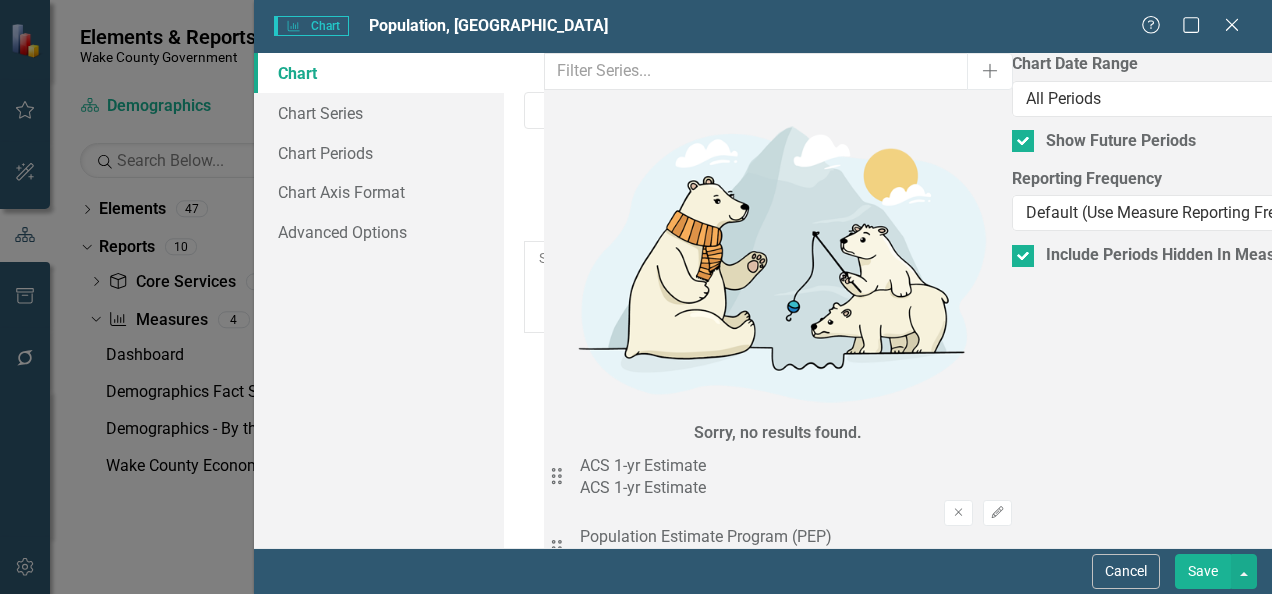 click on "Recalculate Refresh Preview" at bounding box center [1785, 97] 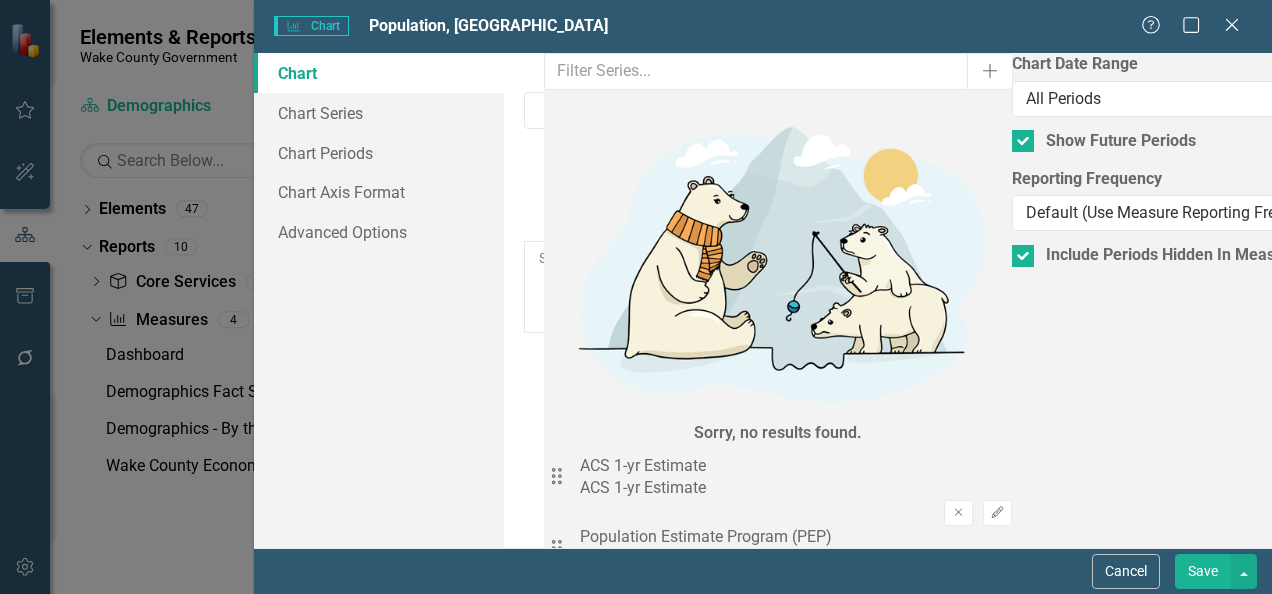 scroll, scrollTop: 286, scrollLeft: 0, axis: vertical 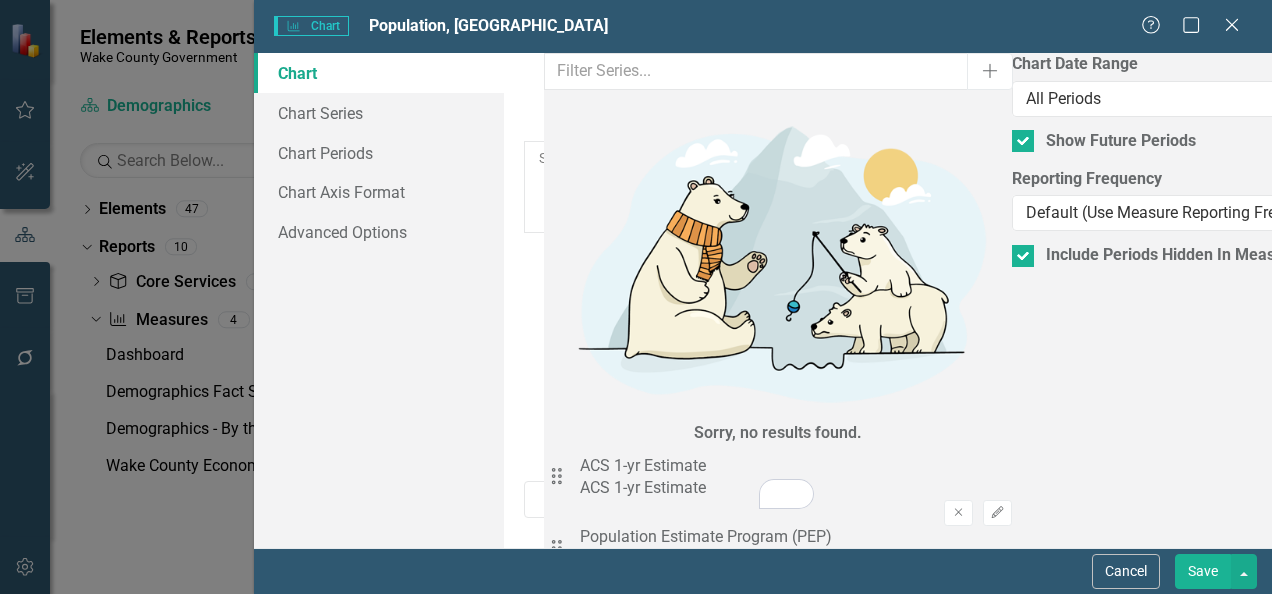 click on "Chart Description" at bounding box center (537, 2622) 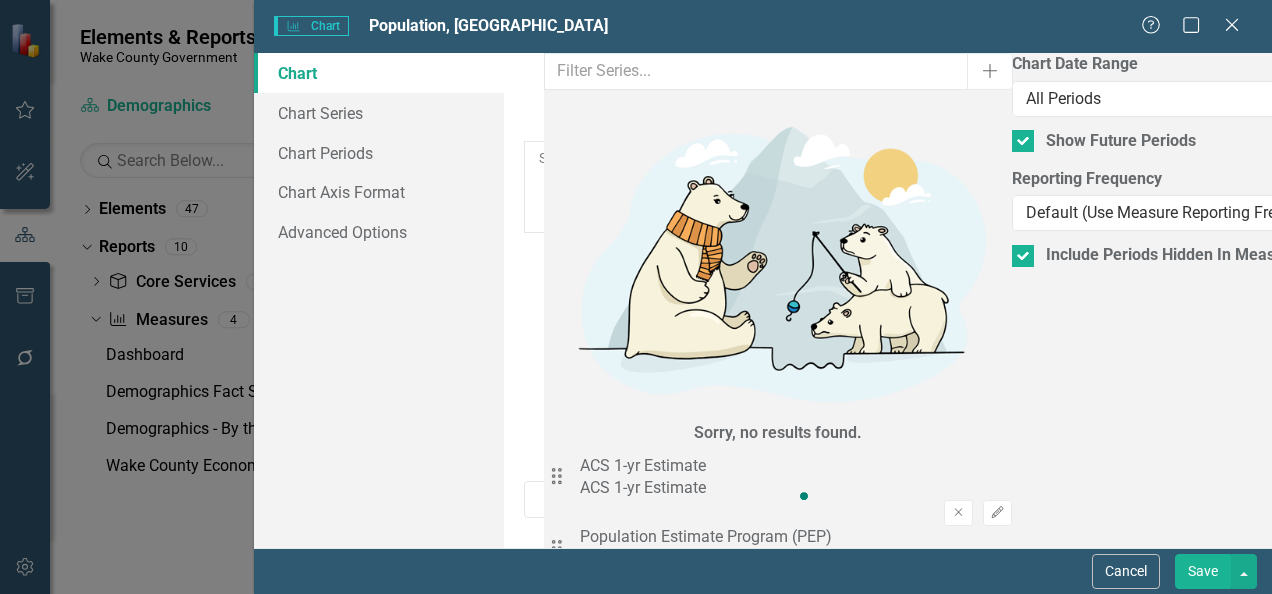 type on "e" 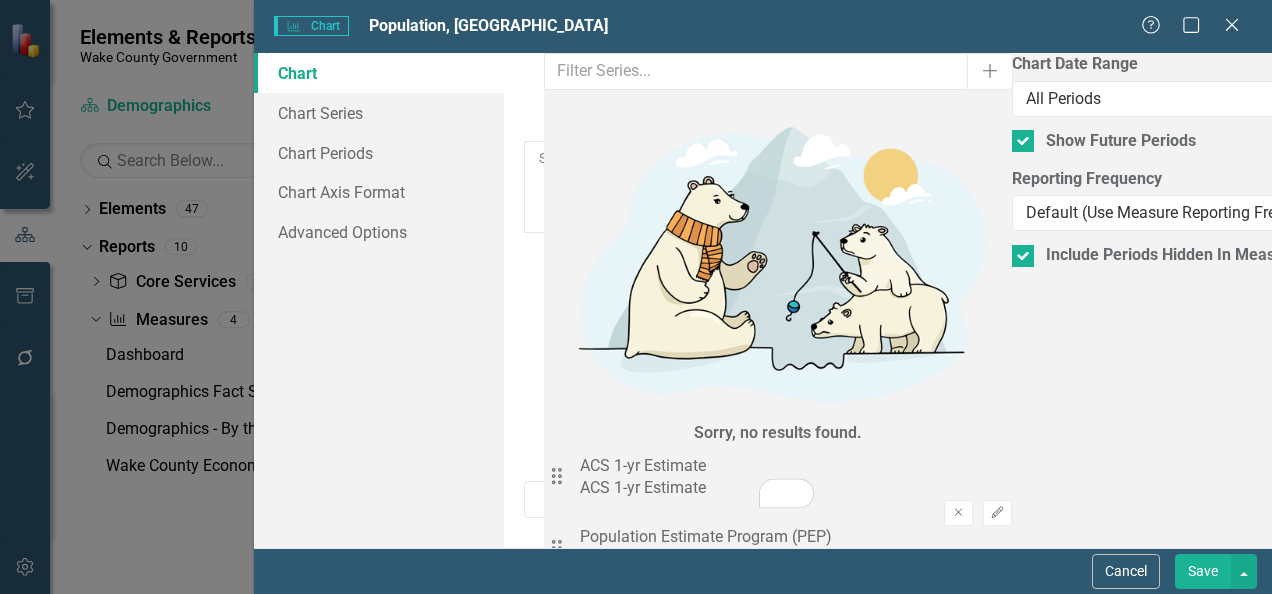 type on "Testing" 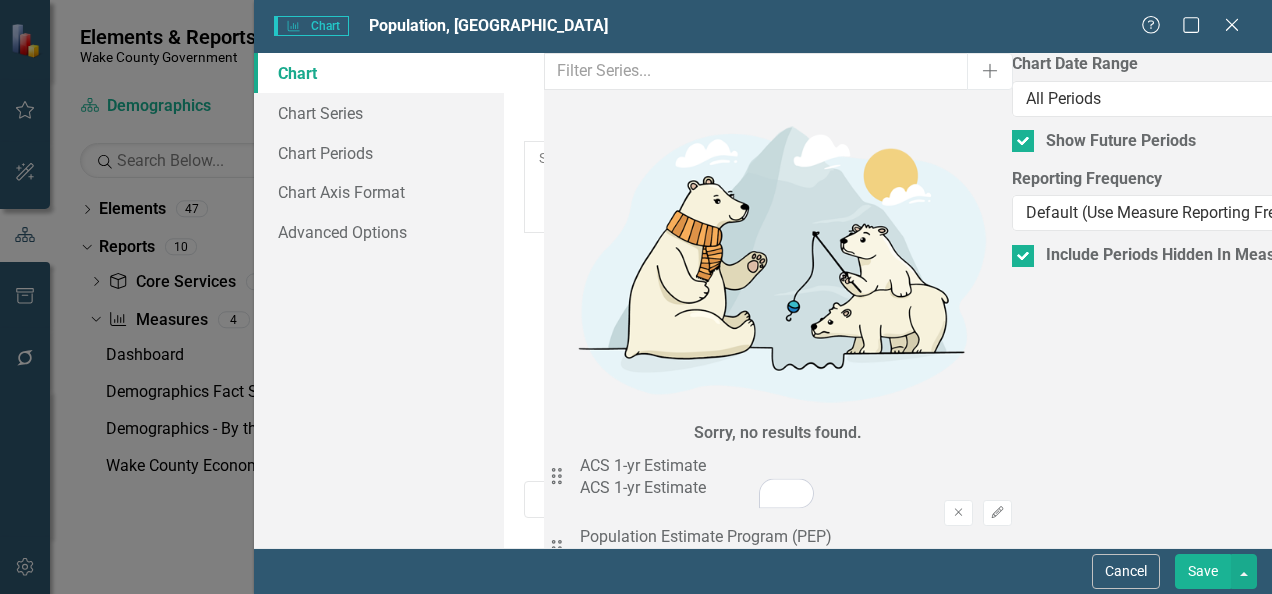 click on "Chart Chart Series Chart Periods Chart Axis Format Advanced Options From this page, you can define the name, type, and size of the chart. You can also add a legend and a chart description (alternative text that describes the chart).   Learn more in the ClearPoint Support Center. Close Help Chart Name Population, [GEOGRAPHIC_DATA] Tags Select Tags... Expand Chart Title Chart Type Stacked Column Expand View Chart Types ClearPoint Can Do More! How ClearPoint Can Help Close Professional  and  Enterprise  plans have access to advanced charting, which allows you to create custom JSON charts, add plot bands, add regression lines, or plot values from previous periods.  Please contact   [EMAIL_ADDRESS][DOMAIN_NAME]   for more information or to upgrade your account View Plans Learn More Show Legend Enabled Expand Select Legend Position Bottom Center Expand Chart Size Medium Expand Interpolate Values Transpose Axes Chart Description Testing Enterpise Plan   Learn more in the ClearPoint Support Center. Close Help Add" at bounding box center (763, 300) 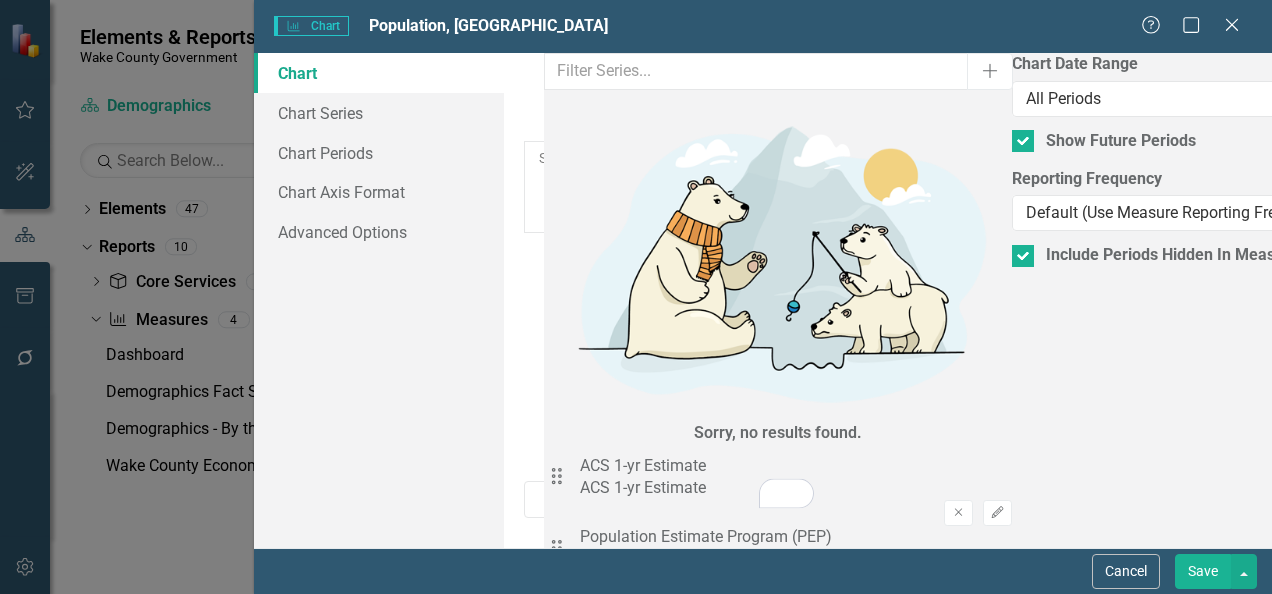 type on "This Chart does a thing" 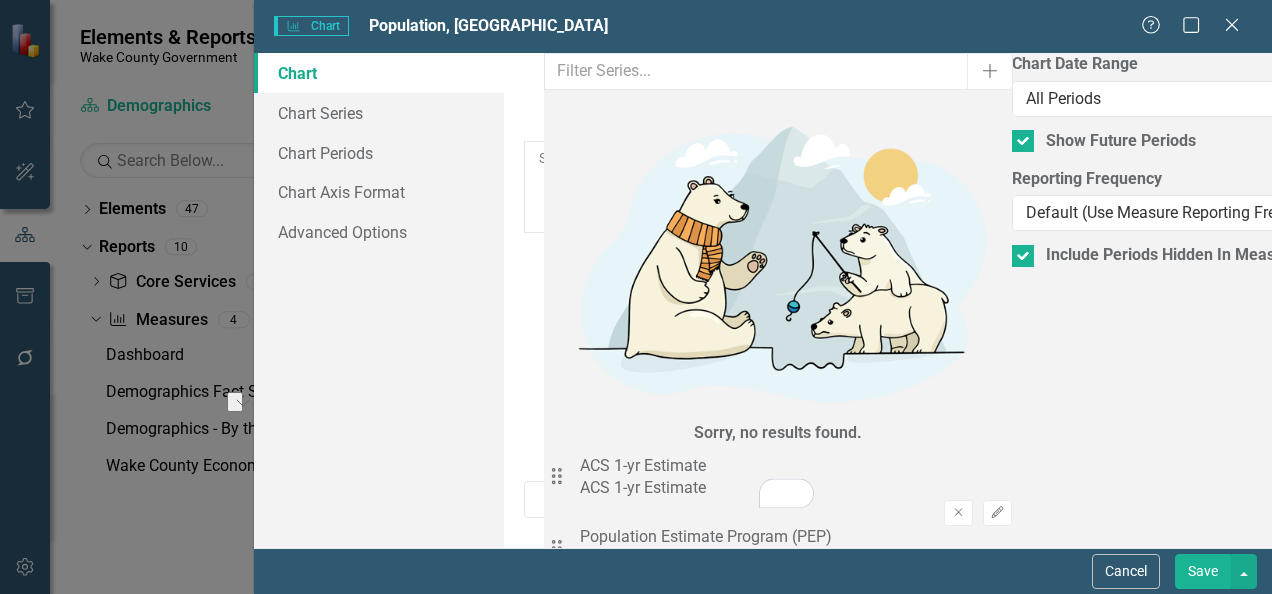 drag, startPoint x: 740, startPoint y: 395, endPoint x: 378, endPoint y: 384, distance: 362.16708 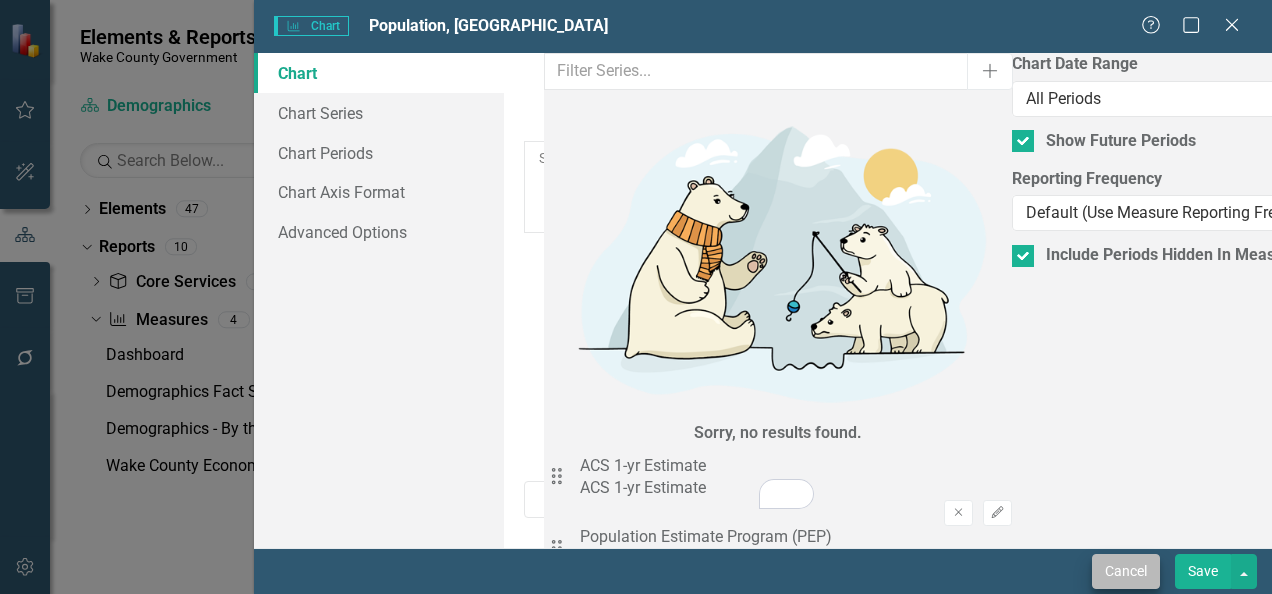 type 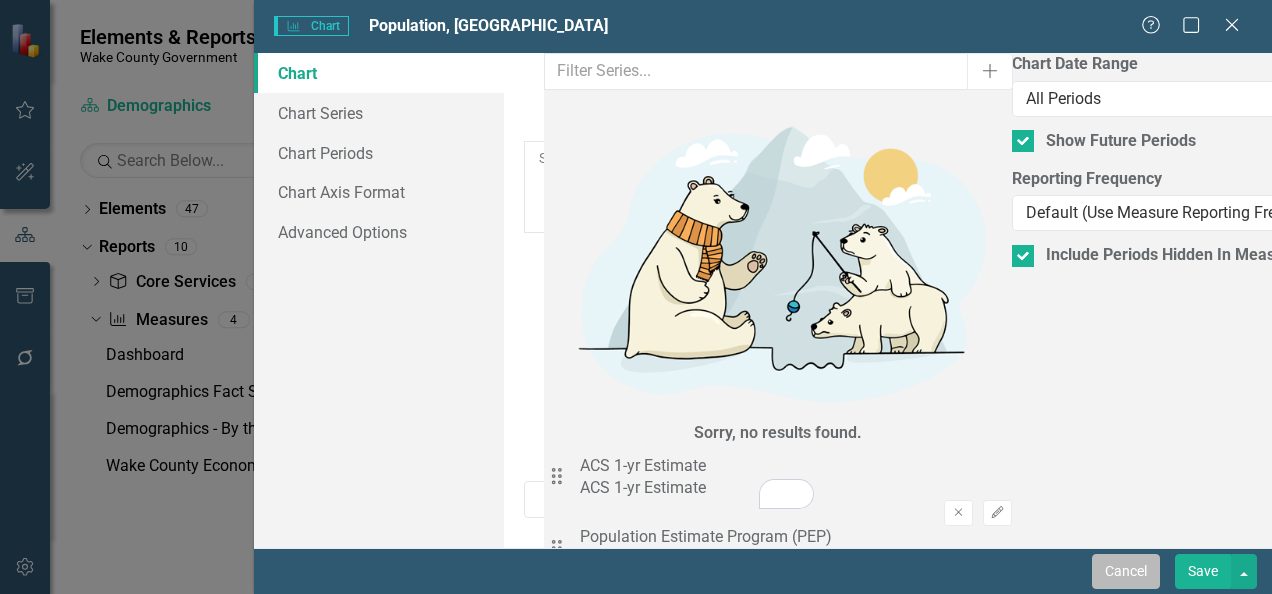 click on "Cancel" at bounding box center [1126, 571] 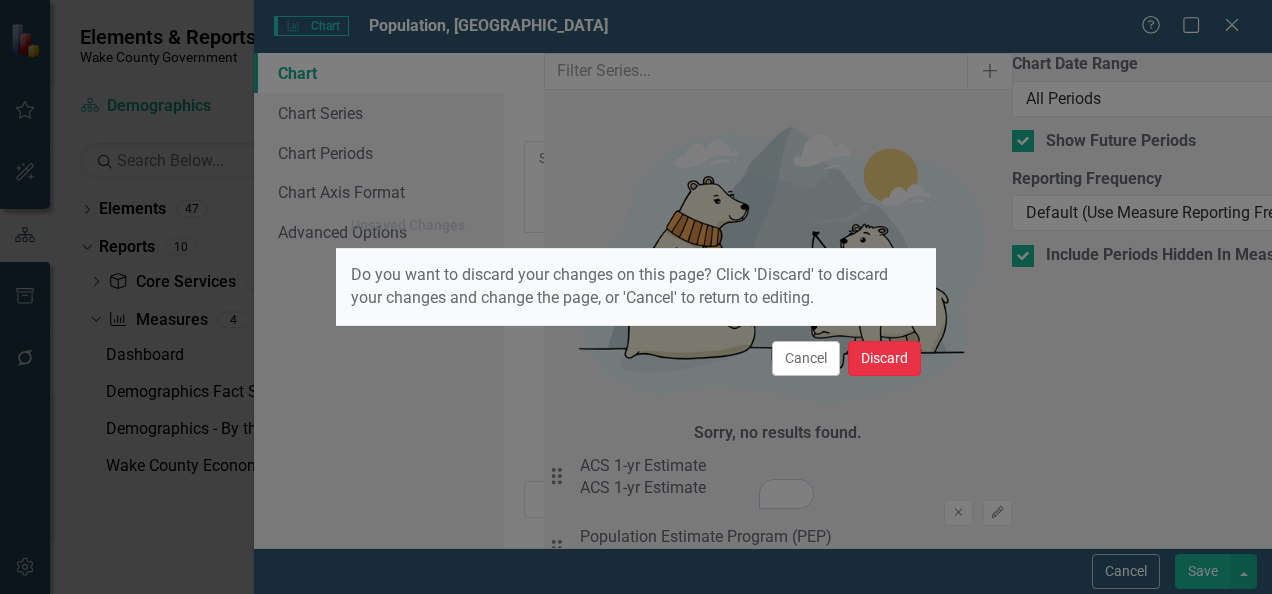 click on "Discard" at bounding box center [884, 358] 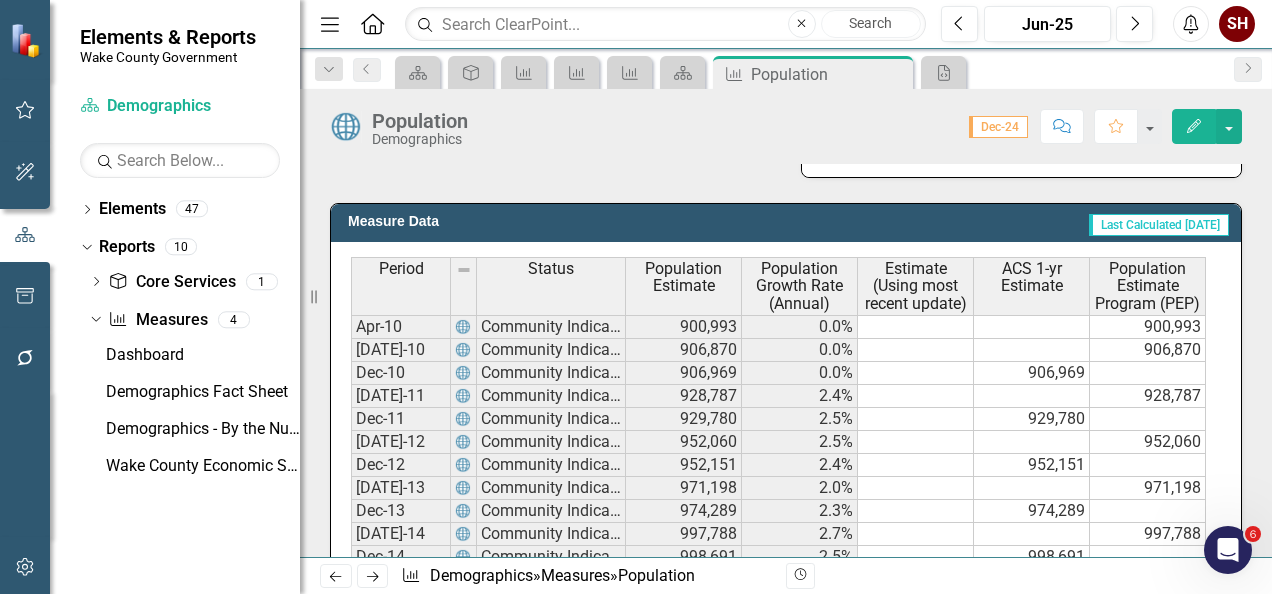 scroll, scrollTop: 470, scrollLeft: 0, axis: vertical 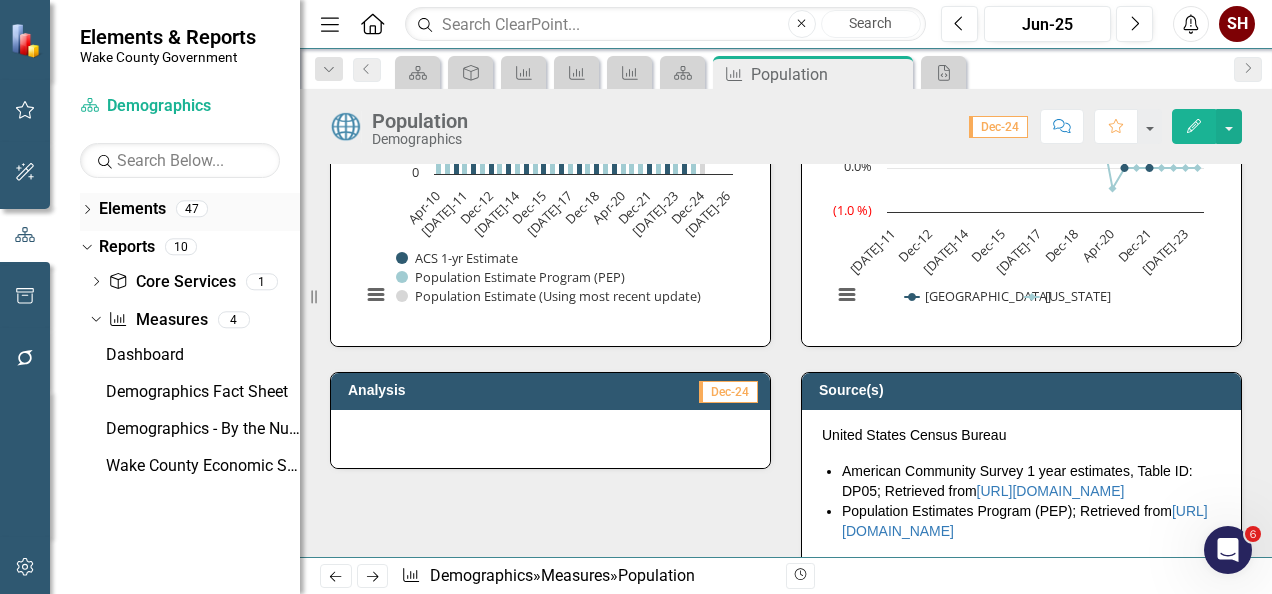 click on "Dropdown" 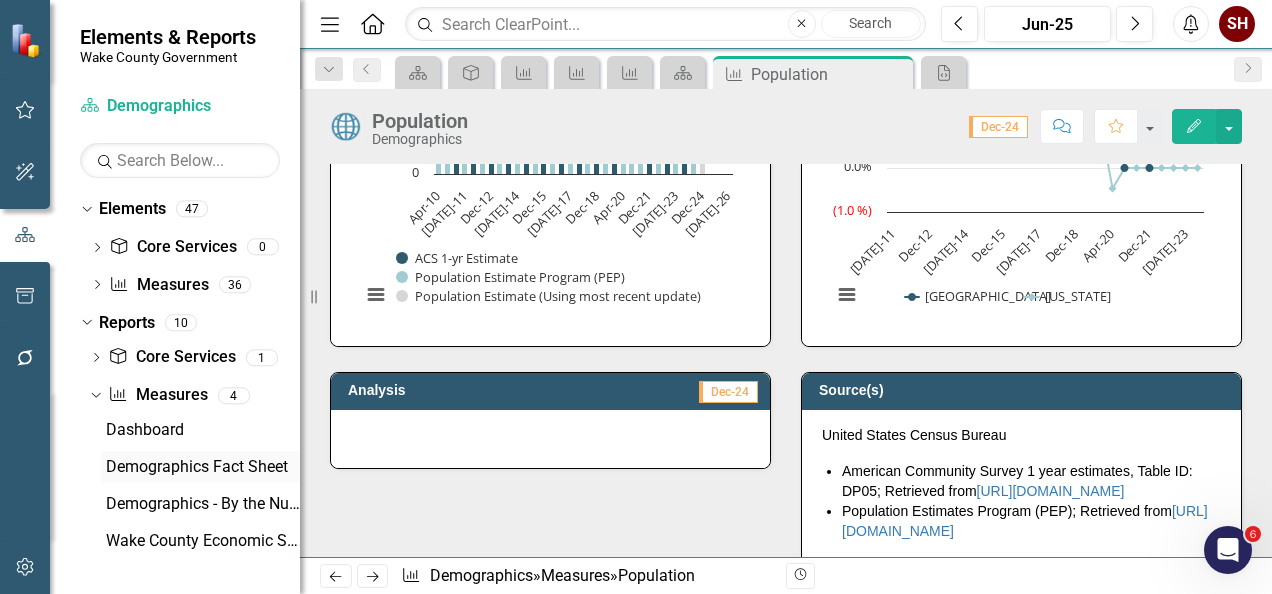 drag, startPoint x: 186, startPoint y: 466, endPoint x: 211, endPoint y: 464, distance: 25.079872 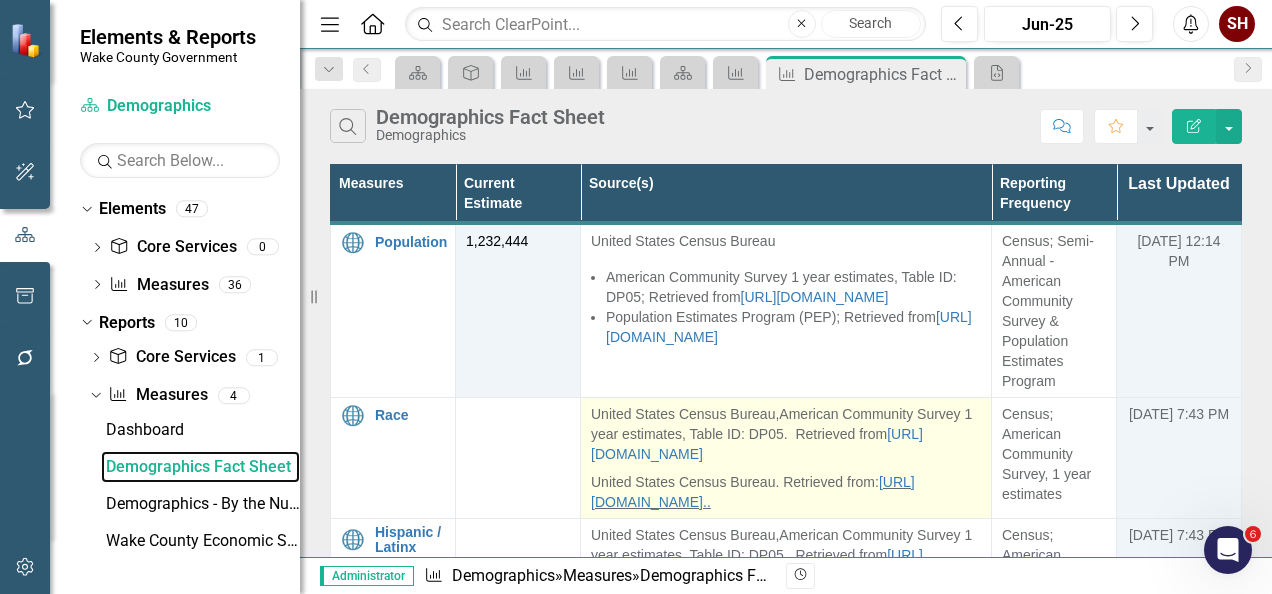 scroll, scrollTop: 300, scrollLeft: 0, axis: vertical 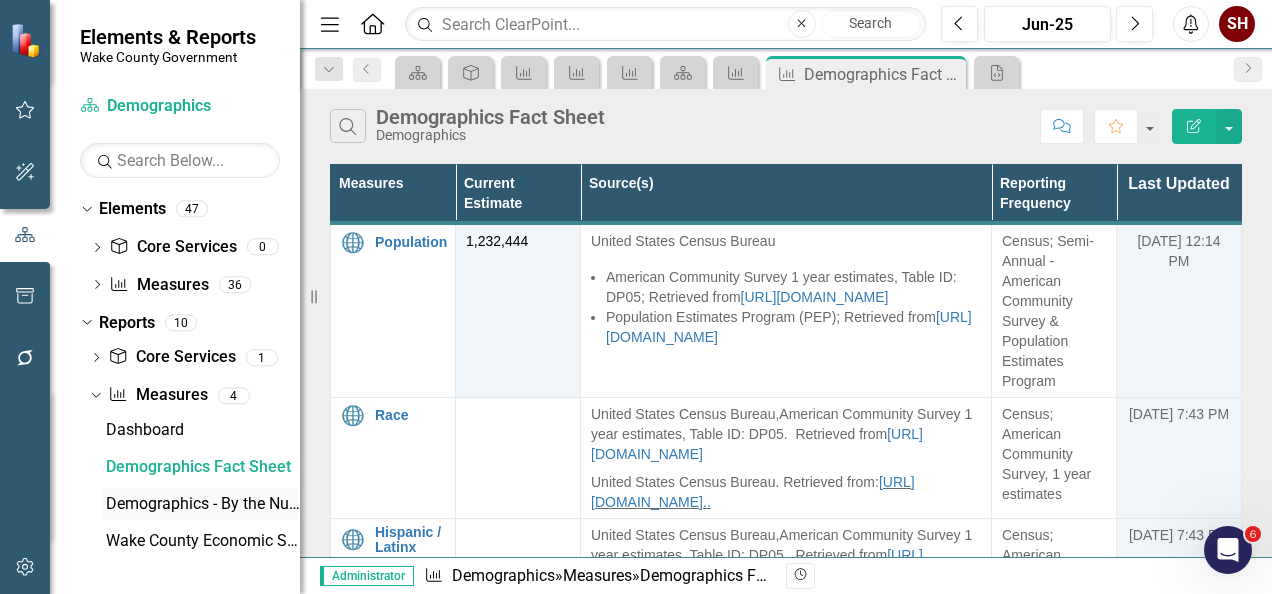 click on "Demographics - By the Numbers" at bounding box center [203, 504] 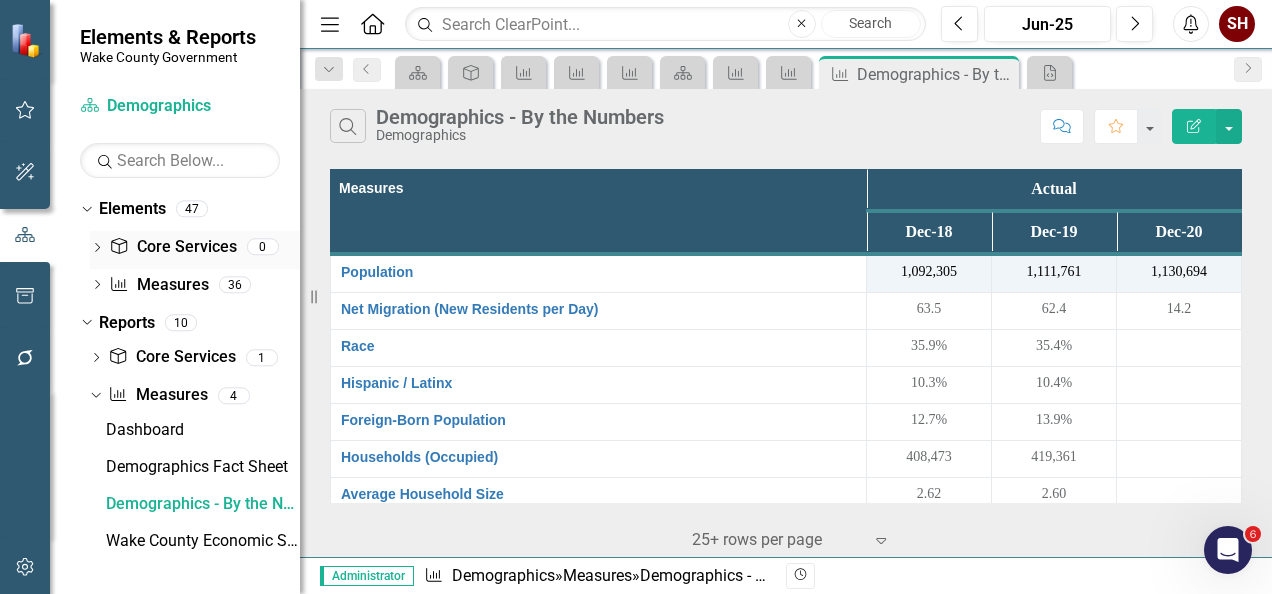 click on "Dropdown" 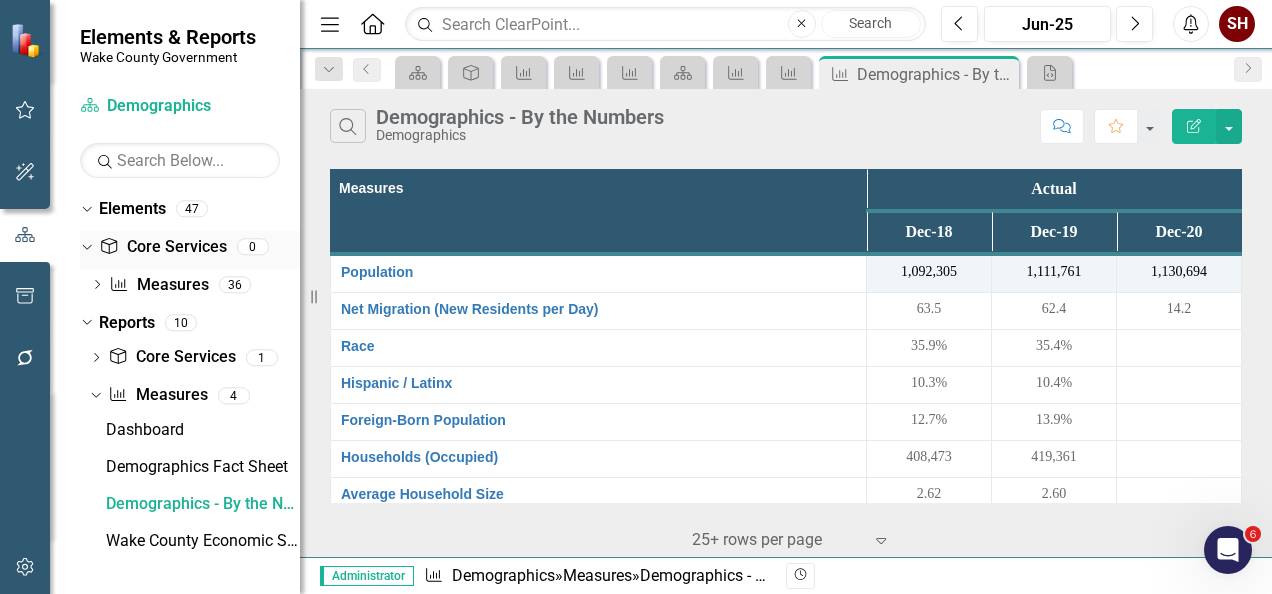 click on "Dropdown" at bounding box center [83, 246] 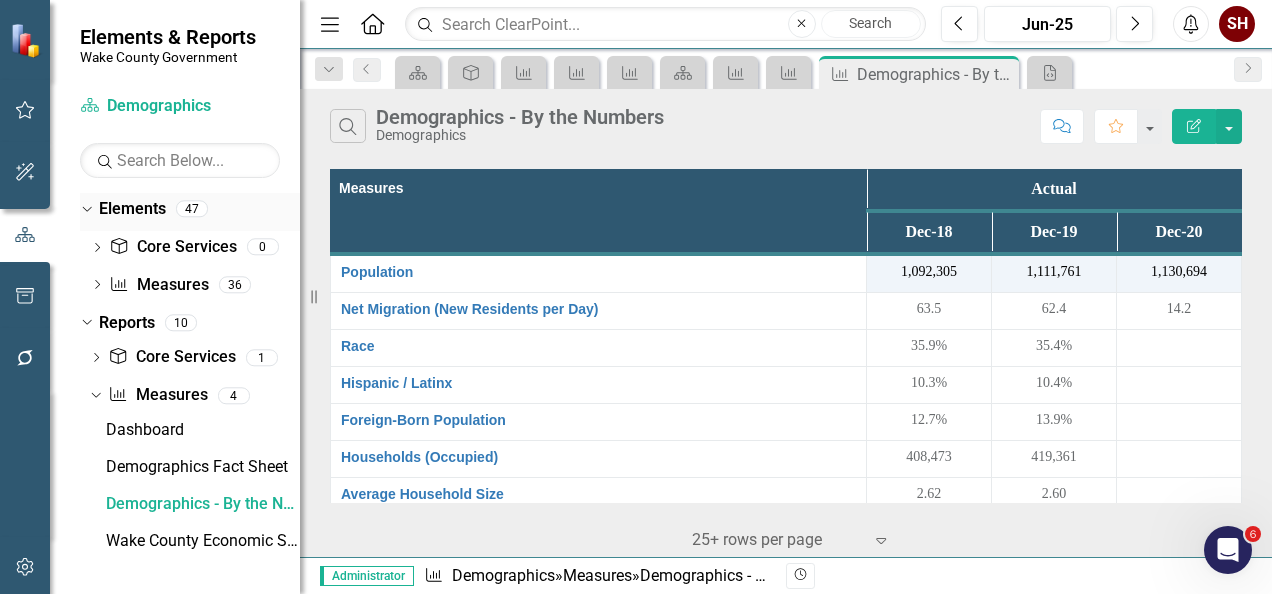 click on "Dropdown" at bounding box center (83, 208) 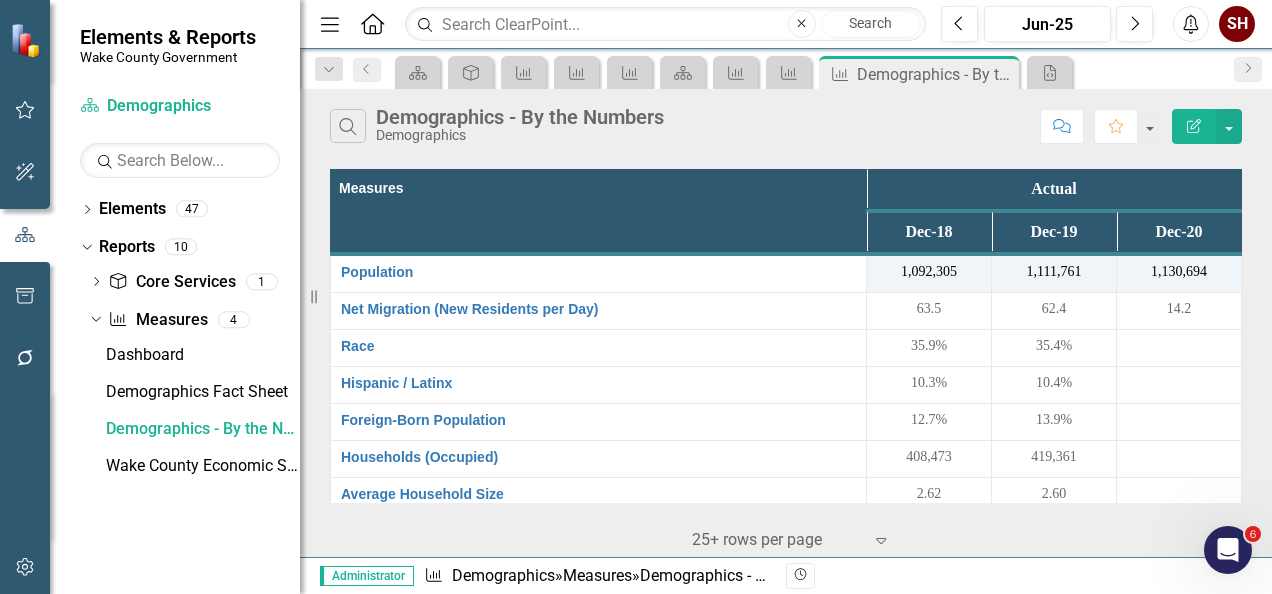 click at bounding box center [27, 40] 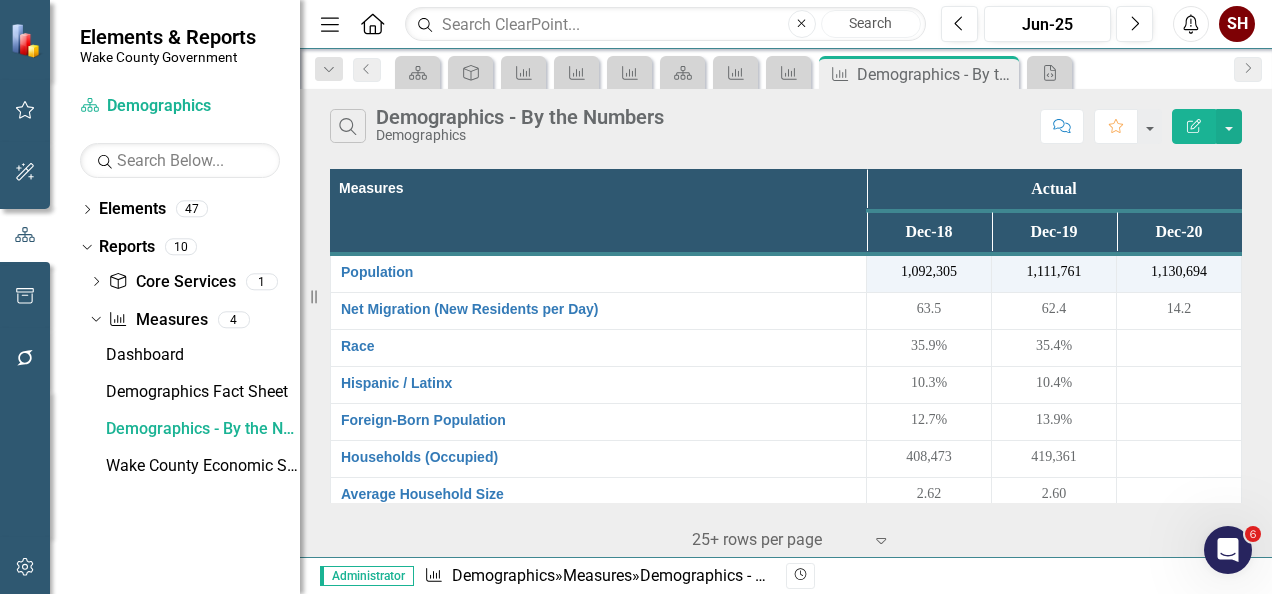 click on "Wake County Government" at bounding box center (168, 57) 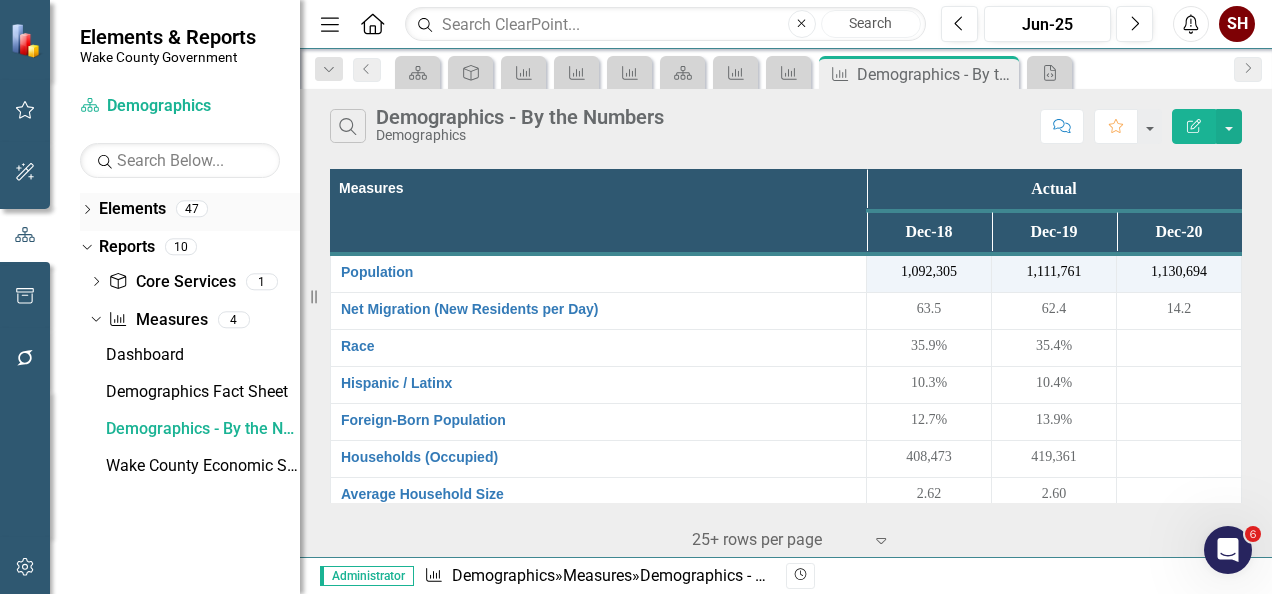 click on "Elements" at bounding box center [132, 209] 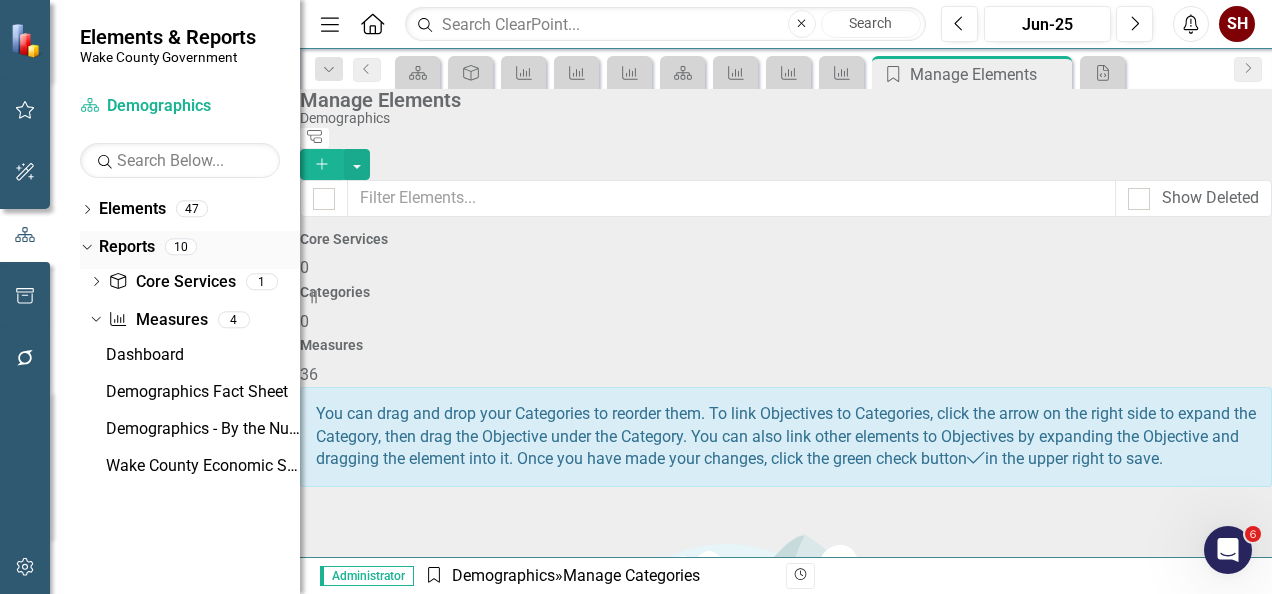 click on "Dropdown" at bounding box center [83, 246] 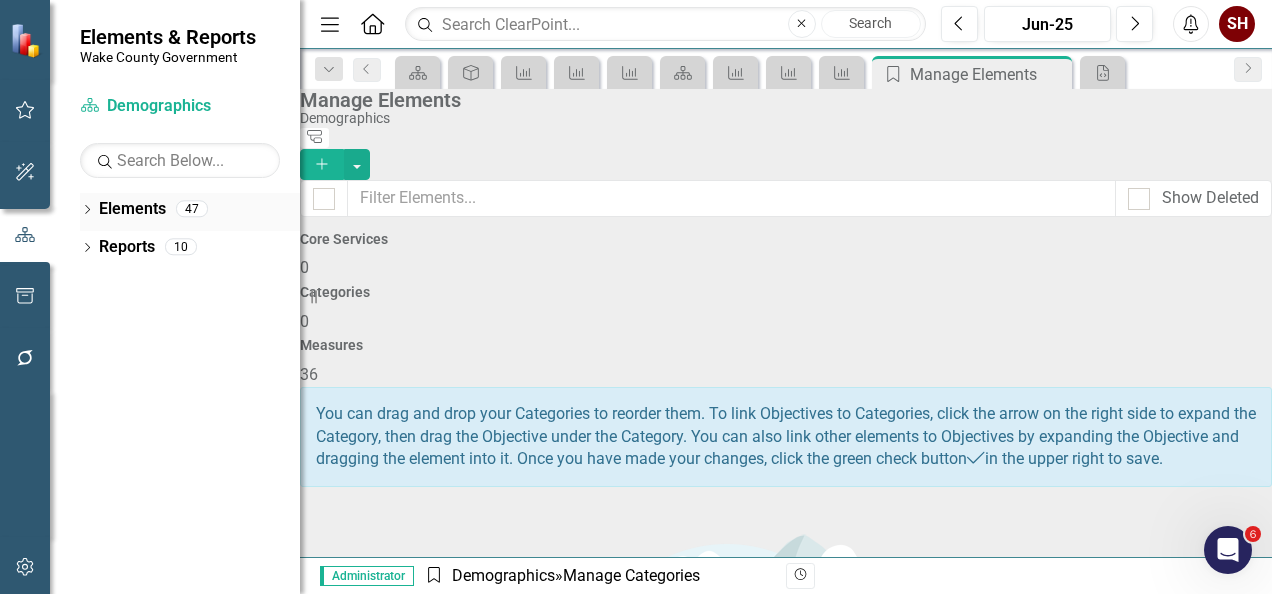 click on "Elements" at bounding box center (132, 209) 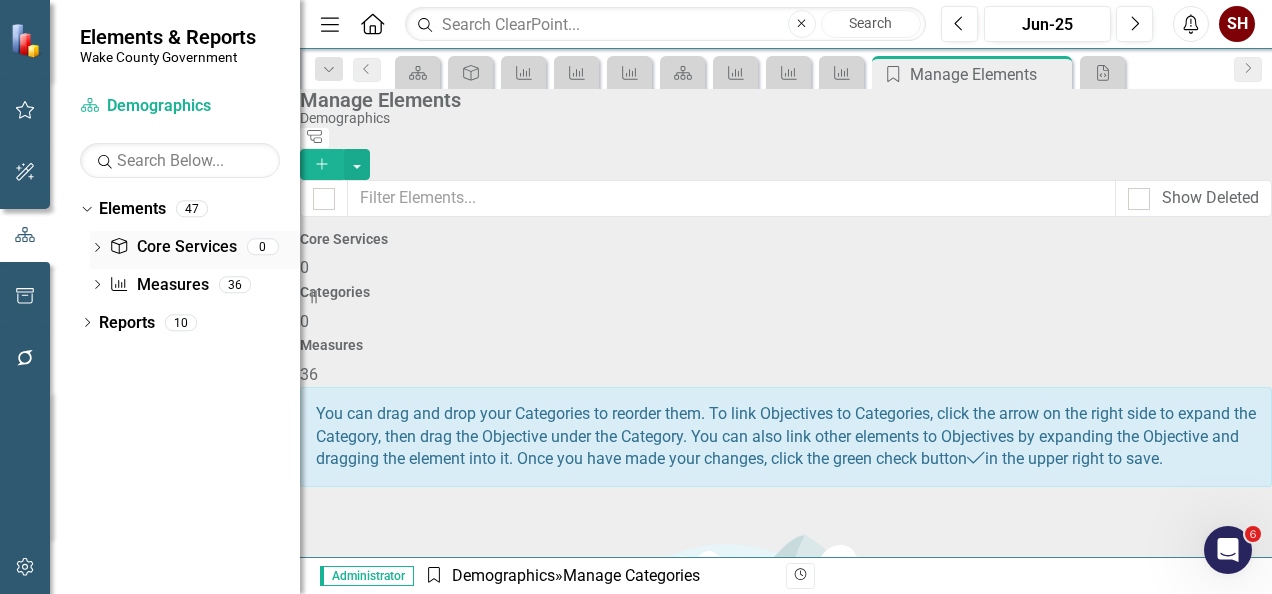 click on "Dropdown" 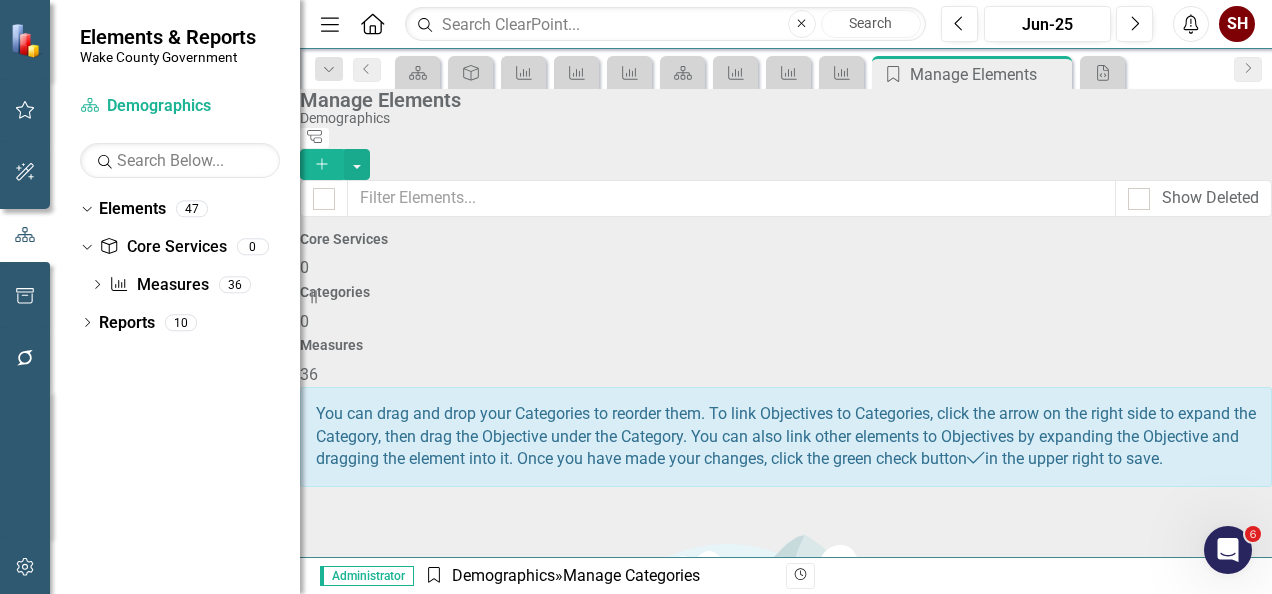 click on "Dropdown Core Service Core Services 0 Dropdown Measure Measures 36 Population Race Hispanic / Latinx Median Age Households (Occupied) Average Household Size Net Migration (New Residents per Day) Foreign-Born Population Educational Attainment (% Bachelors Degree or Higher, One year estimates) Median Household Income Per Capita Personal Income Households (%) with an Income Less Than $50,000 Households (%) with an Income Less Than $50,000 (ACS, 5 yr) Households Experiencing Severe Housing Problems ([GEOGRAPHIC_DATA] HUD [PERSON_NAME], 5 yr) Area Median Income Limits (Very Low, 4 Person Family) Fair Market Rent for One Bedroom Apartment Gross Rent, Median (ACS, 5-year) Burdened Households (ACS, 5-year estimate) Equifax Subprime Credit Population Poverty Rate (ACS, One-Year Estimates) Poverty, People Age [DEMOGRAPHIC_DATA] Population below 200% Poverty Level (ACS, Five-year Estimates) Educational Attainment, percent with a Bachelors Degree or Higher (ACS, 5 yr) Health Insurance Coverage Uninsured Individuals (ACS, 5-year) Unemployment Rate (Annual)" at bounding box center [190, 269] 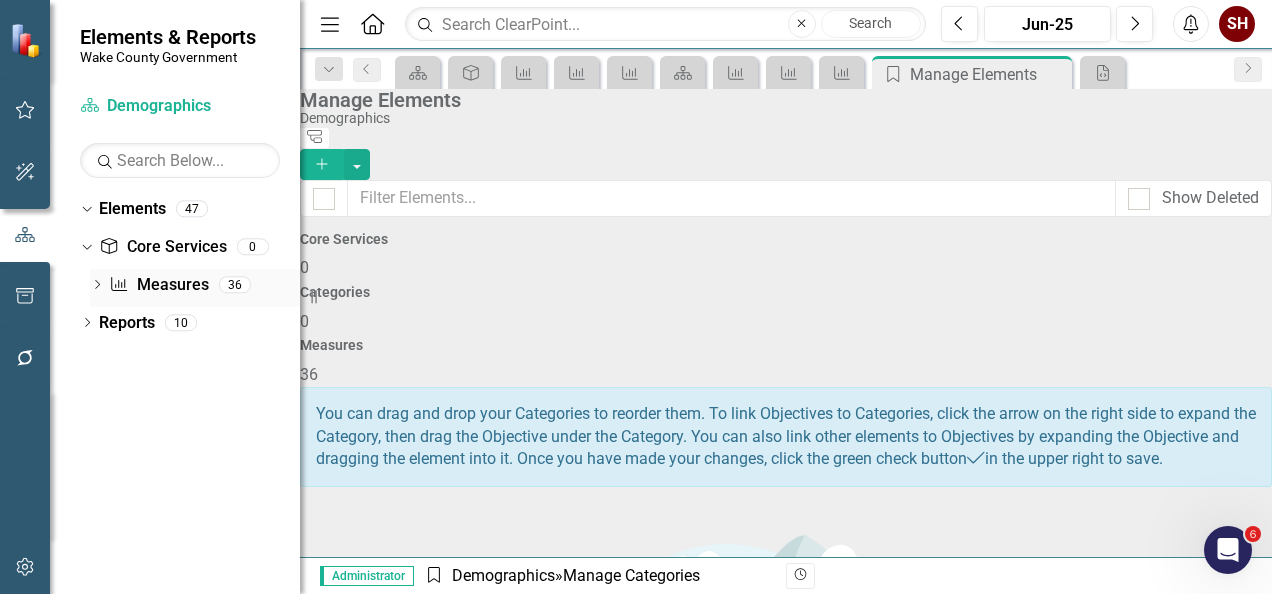 click on "Dropdown" 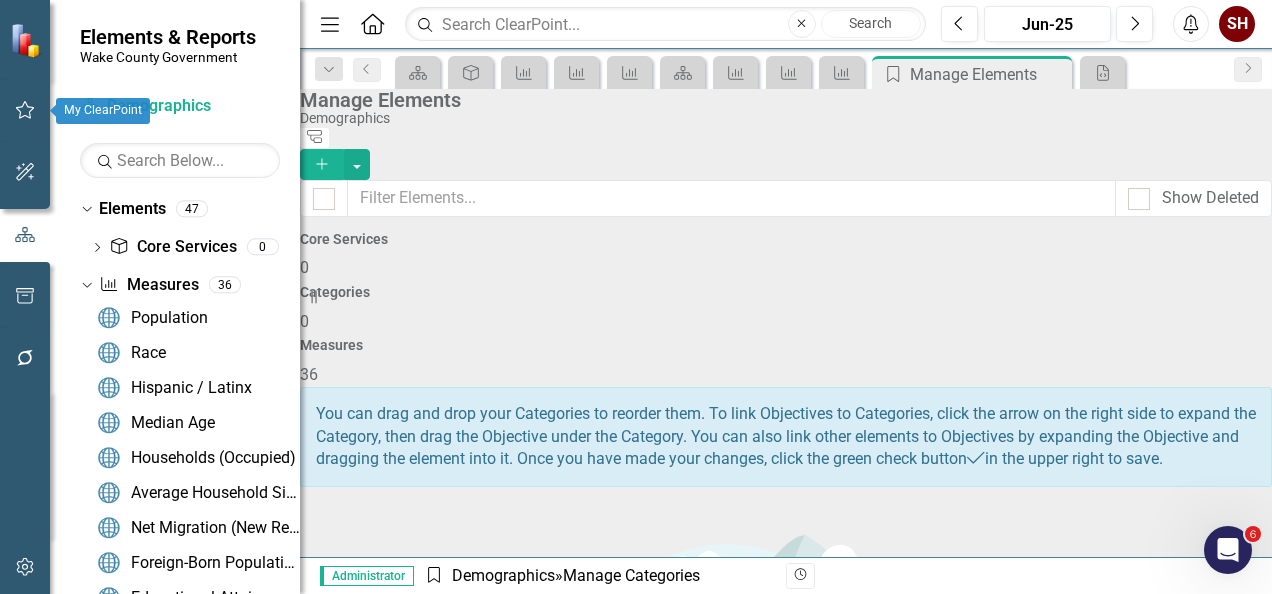 click at bounding box center [27, 40] 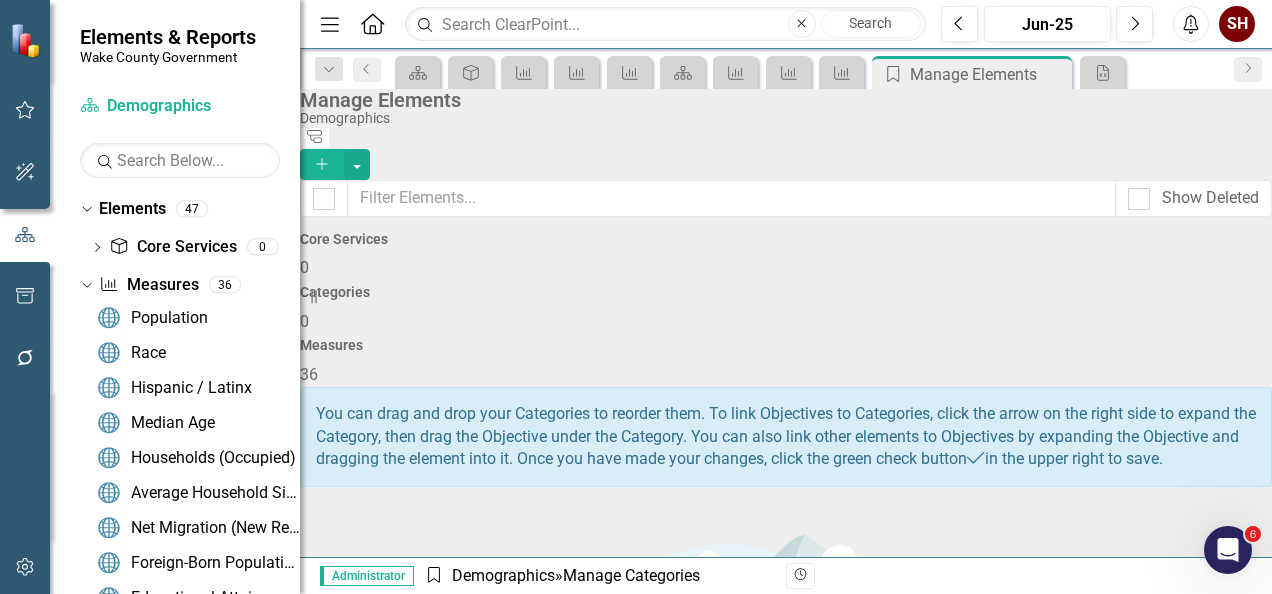 drag, startPoint x: 26, startPoint y: 38, endPoint x: 22, endPoint y: 52, distance: 14.56022 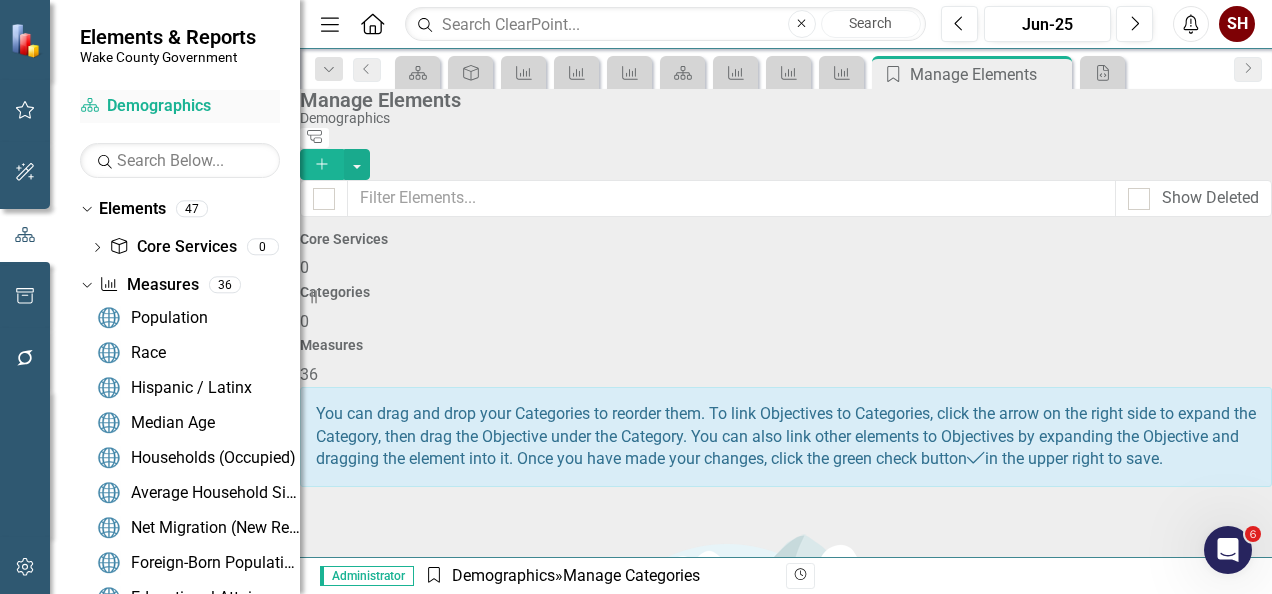 drag, startPoint x: 143, startPoint y: 122, endPoint x: 142, endPoint y: 112, distance: 10.049875 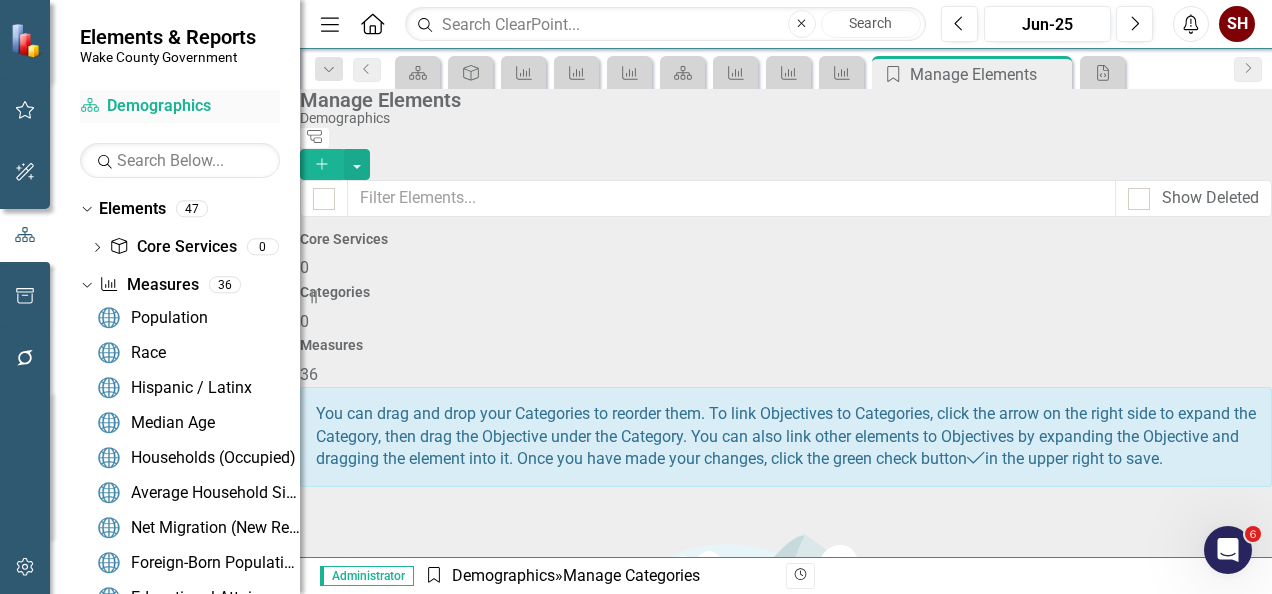 click on "Scorecard Demographics" at bounding box center (180, 106) 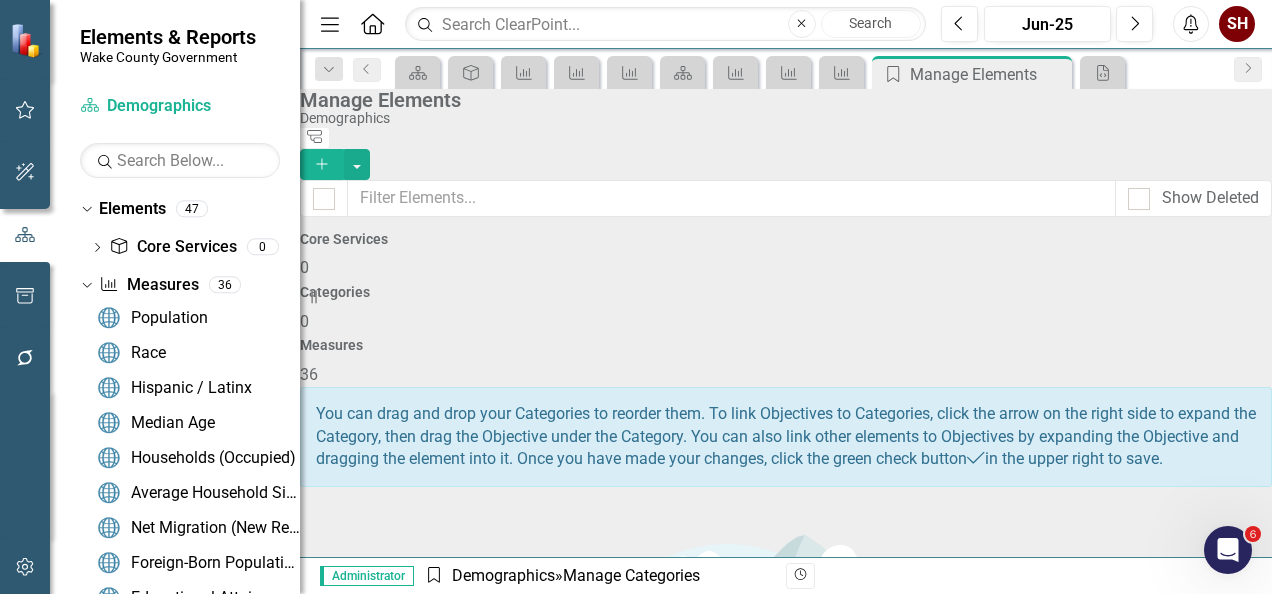 click on "Home" 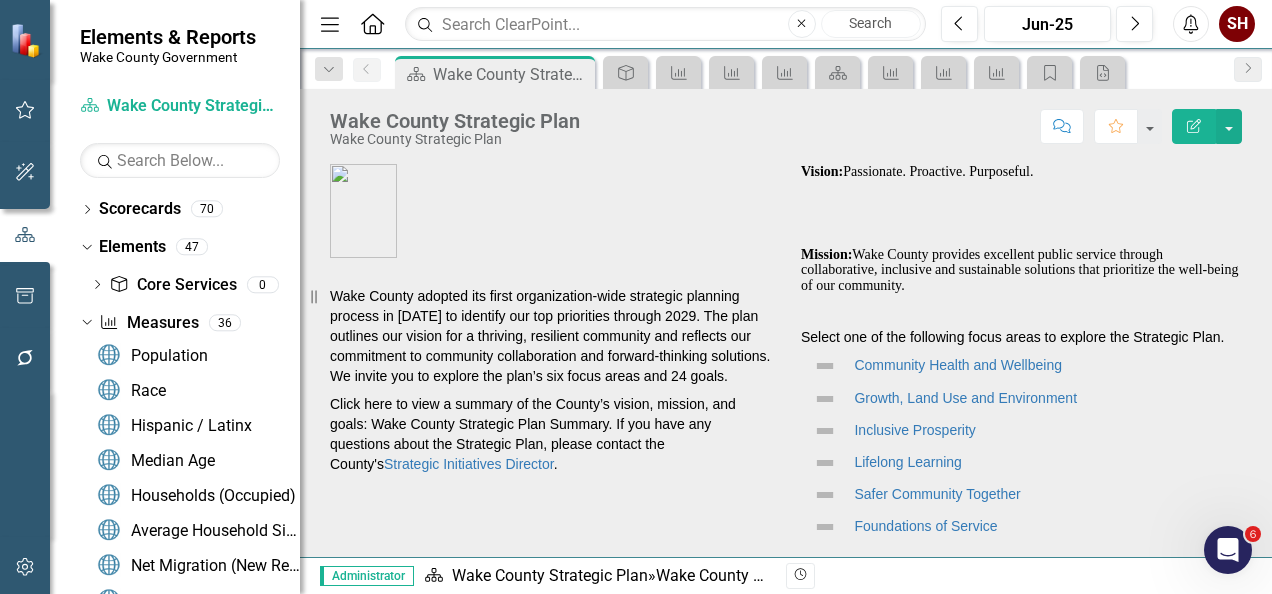 click on "Home" at bounding box center [373, 24] 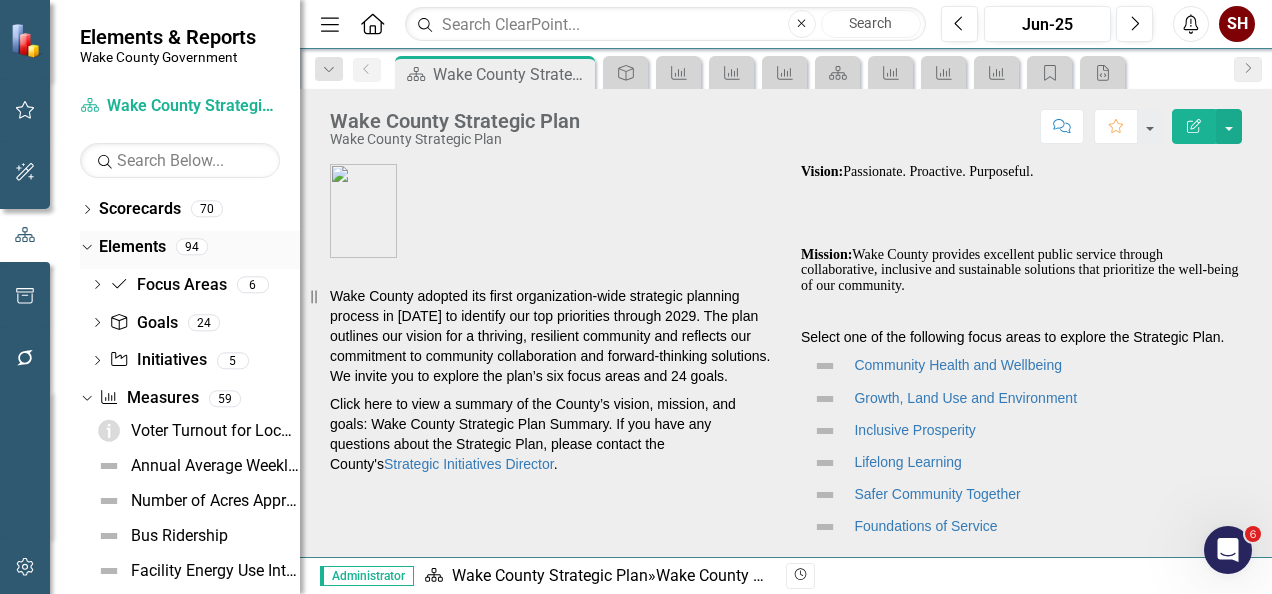 click on "Dropdown" at bounding box center (83, 246) 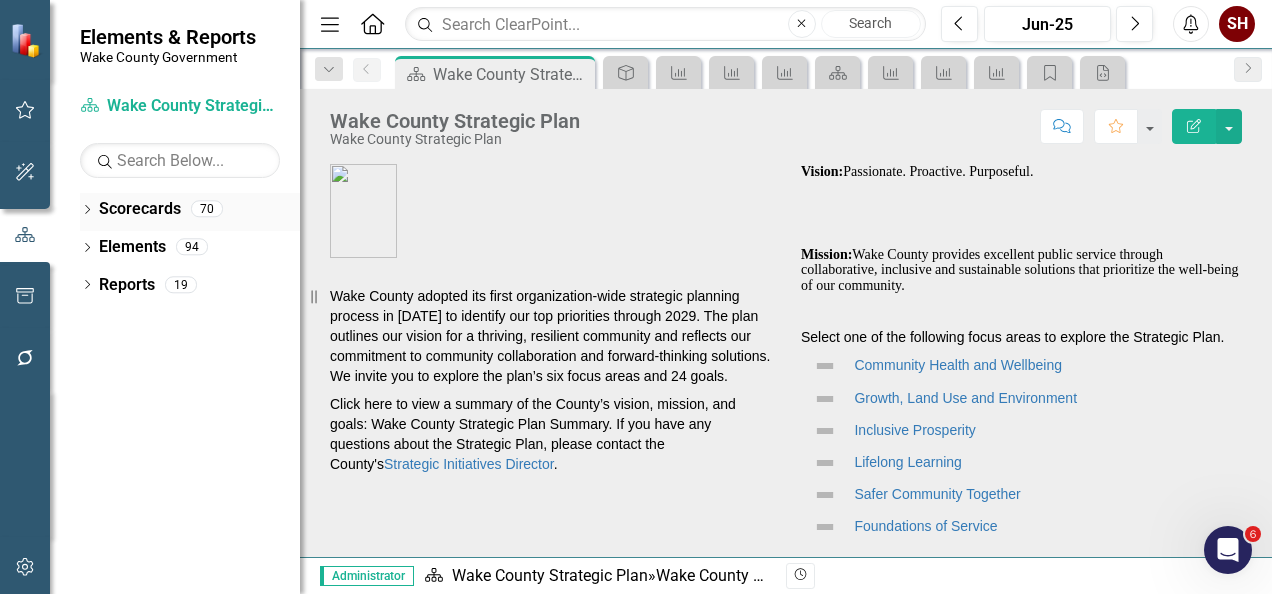 click on "Dropdown Scorecards 70" at bounding box center (190, 212) 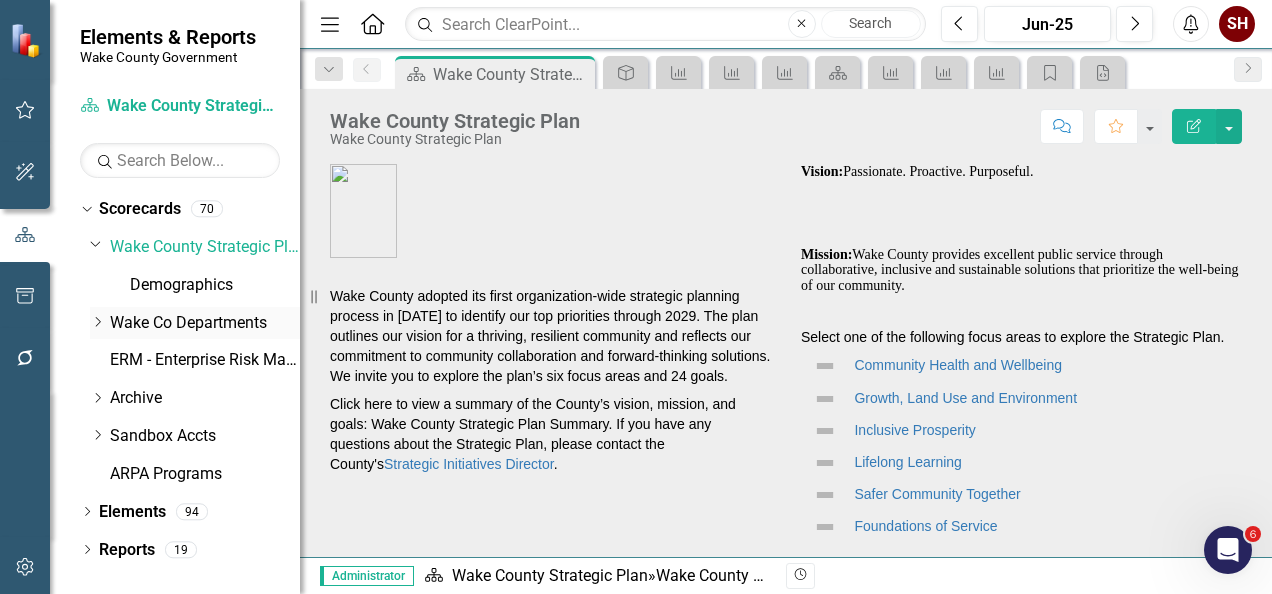 click on "Dropdown" 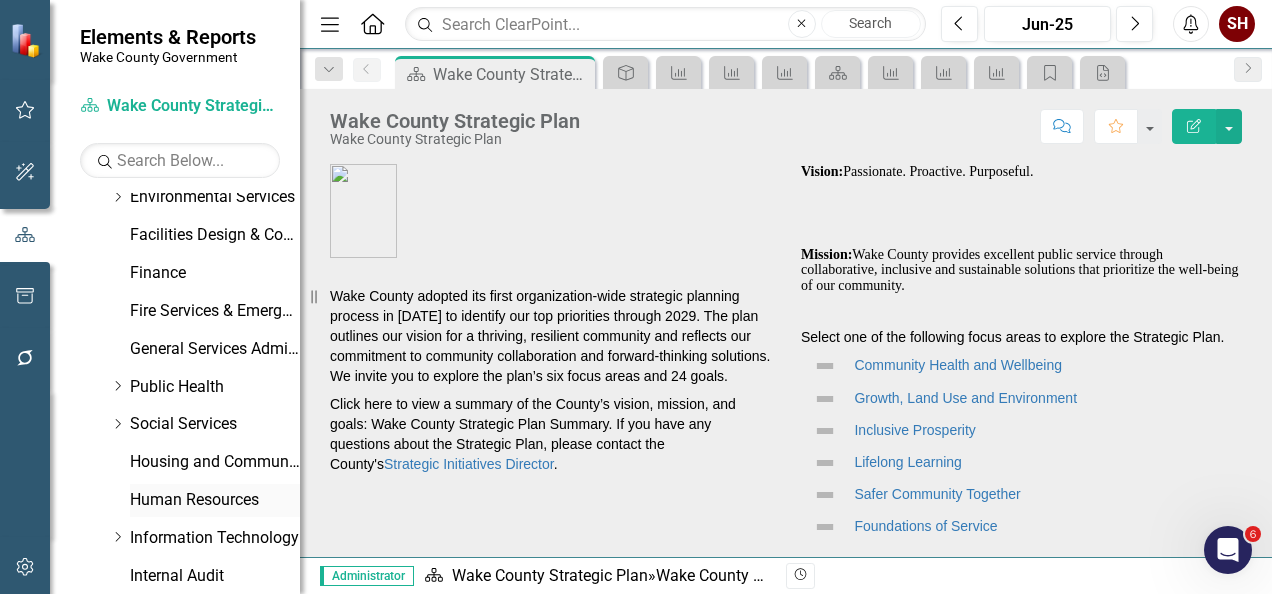 scroll, scrollTop: 700, scrollLeft: 0, axis: vertical 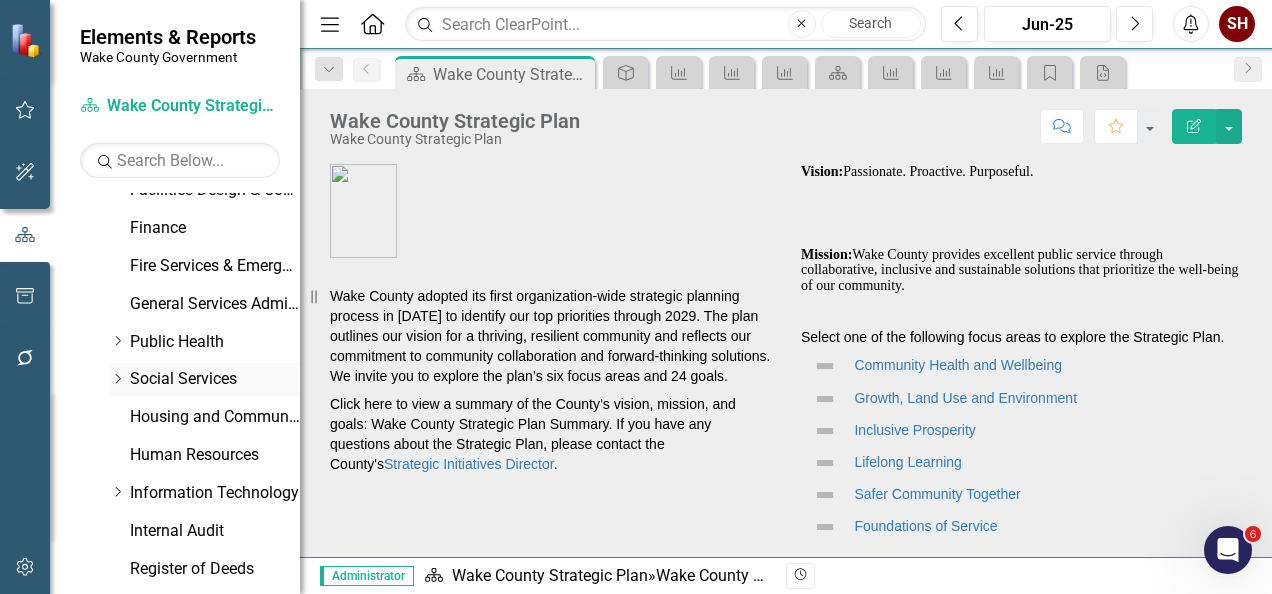 click on "Dropdown" 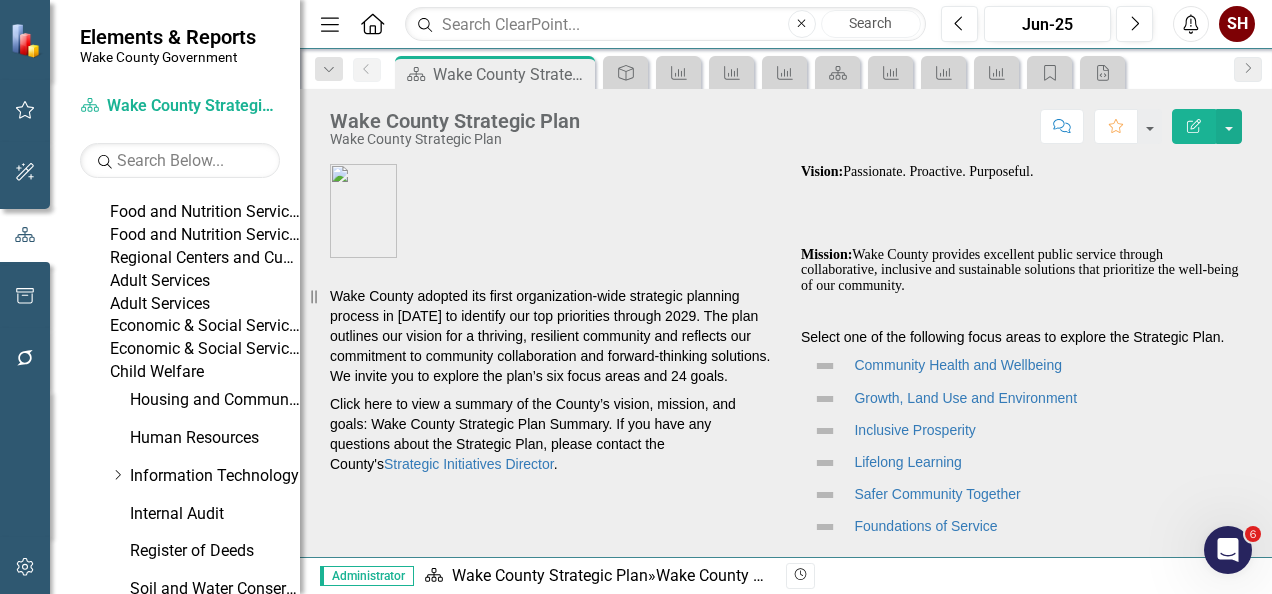 scroll, scrollTop: 700, scrollLeft: 0, axis: vertical 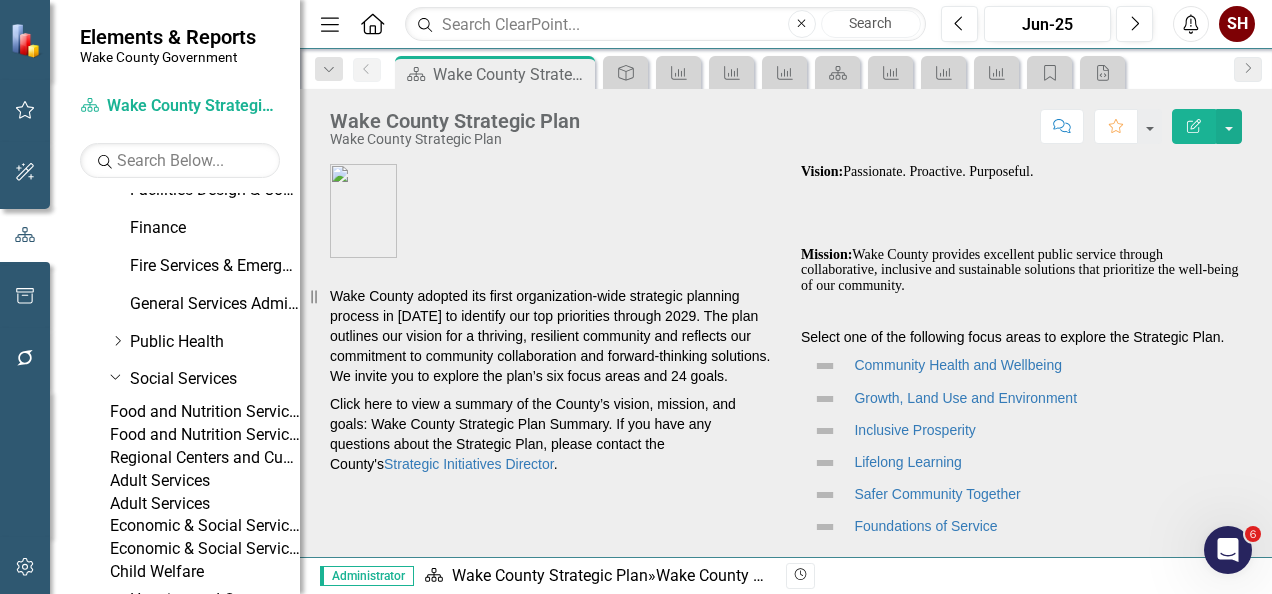 drag, startPoint x: 117, startPoint y: 340, endPoint x: 133, endPoint y: 468, distance: 128.99612 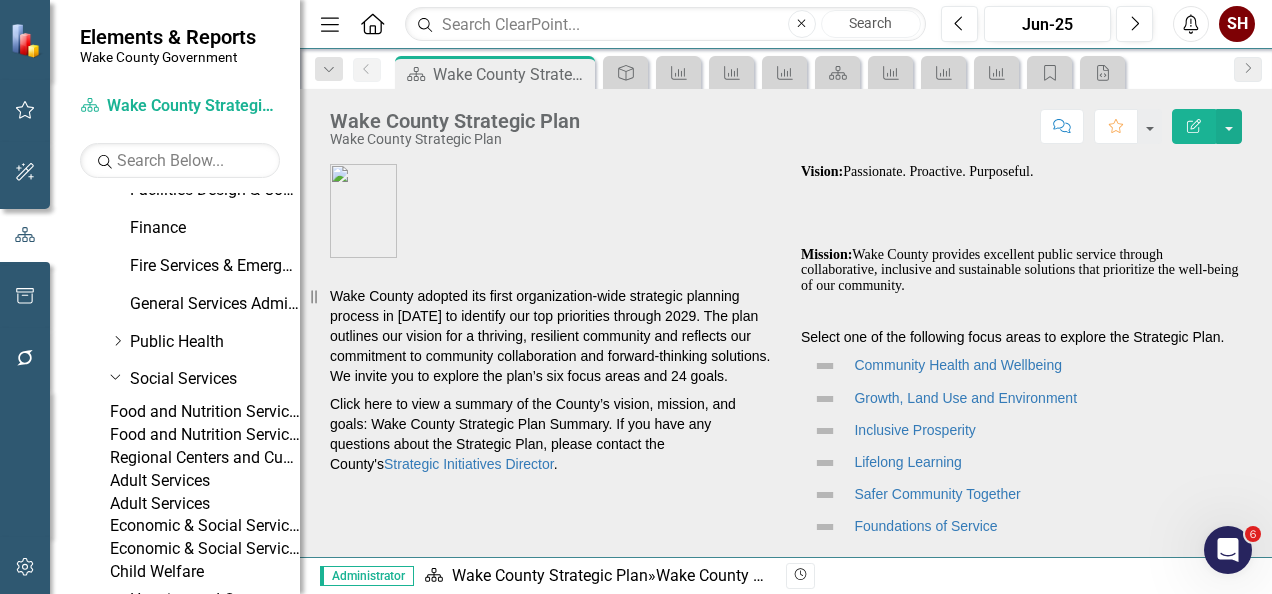 click on "Dropdown" 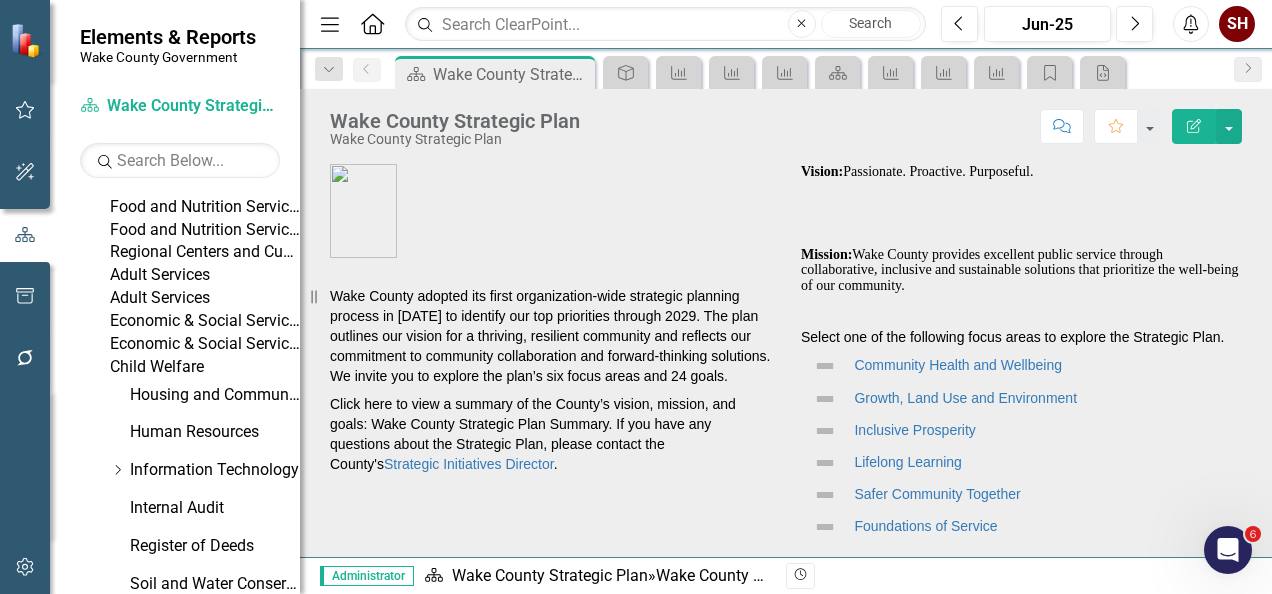 scroll, scrollTop: 1000, scrollLeft: 0, axis: vertical 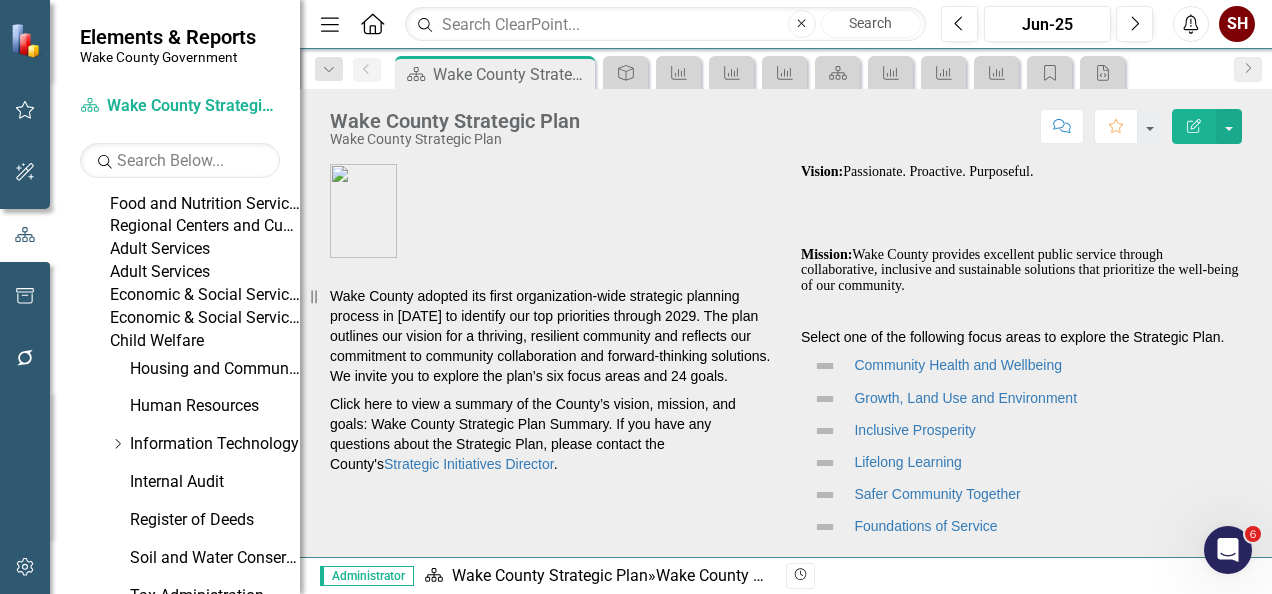 drag, startPoint x: 162, startPoint y: 444, endPoint x: 150, endPoint y: 304, distance: 140.51335 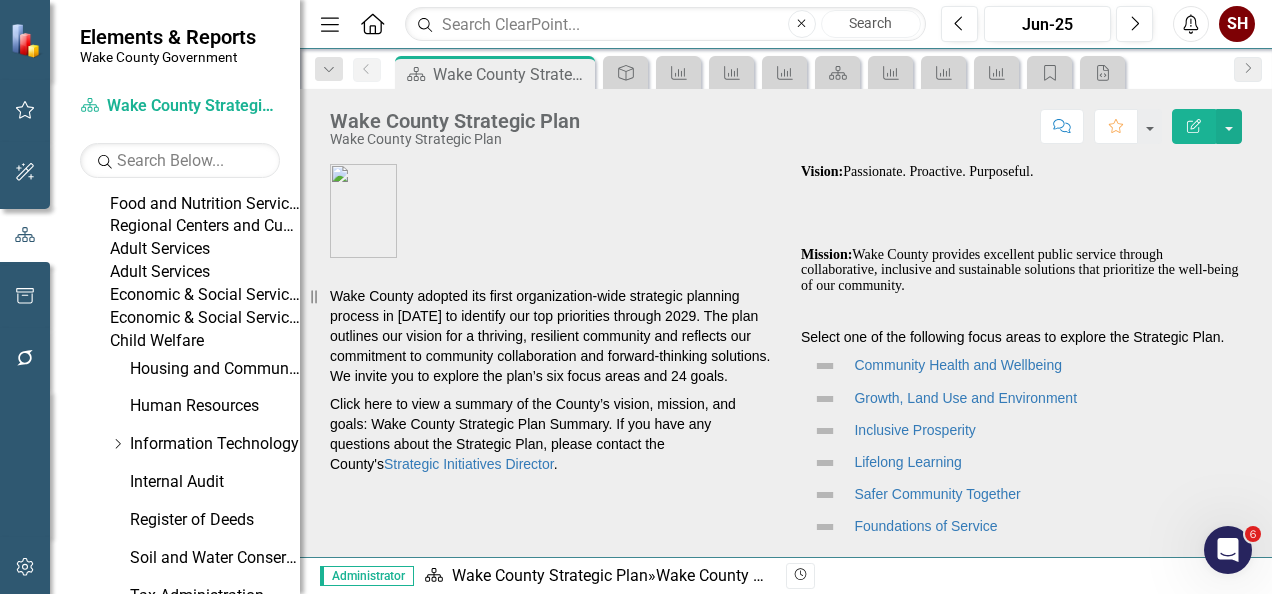 drag, startPoint x: 150, startPoint y: 304, endPoint x: 122, endPoint y: 426, distance: 125.17188 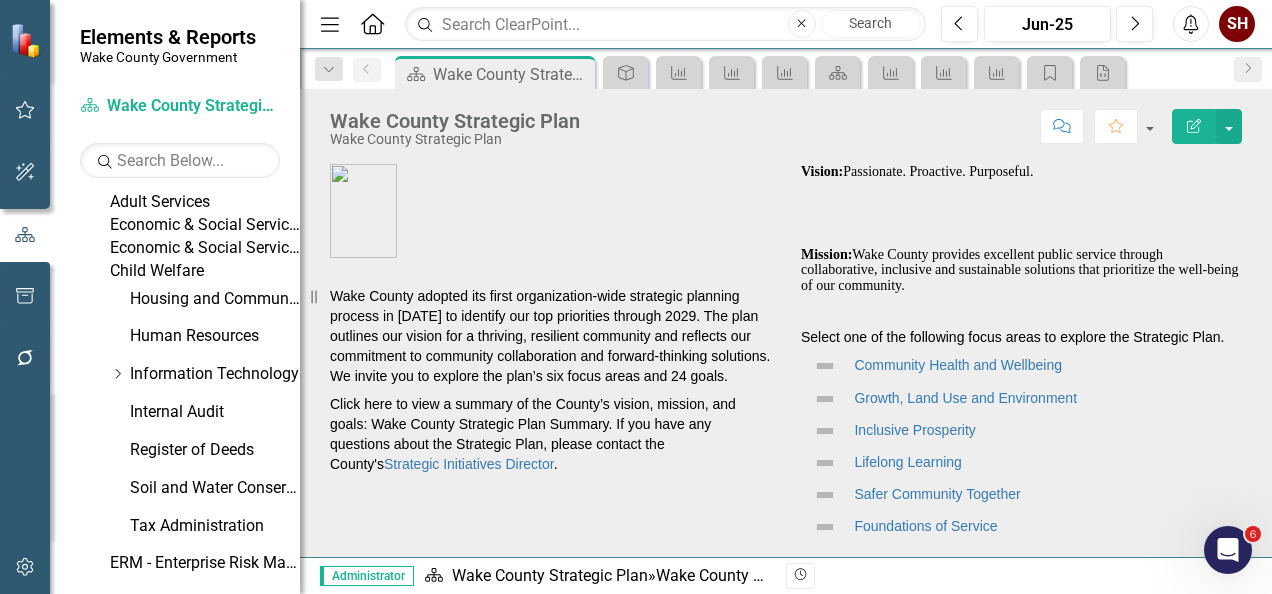 scroll, scrollTop: 1100, scrollLeft: 0, axis: vertical 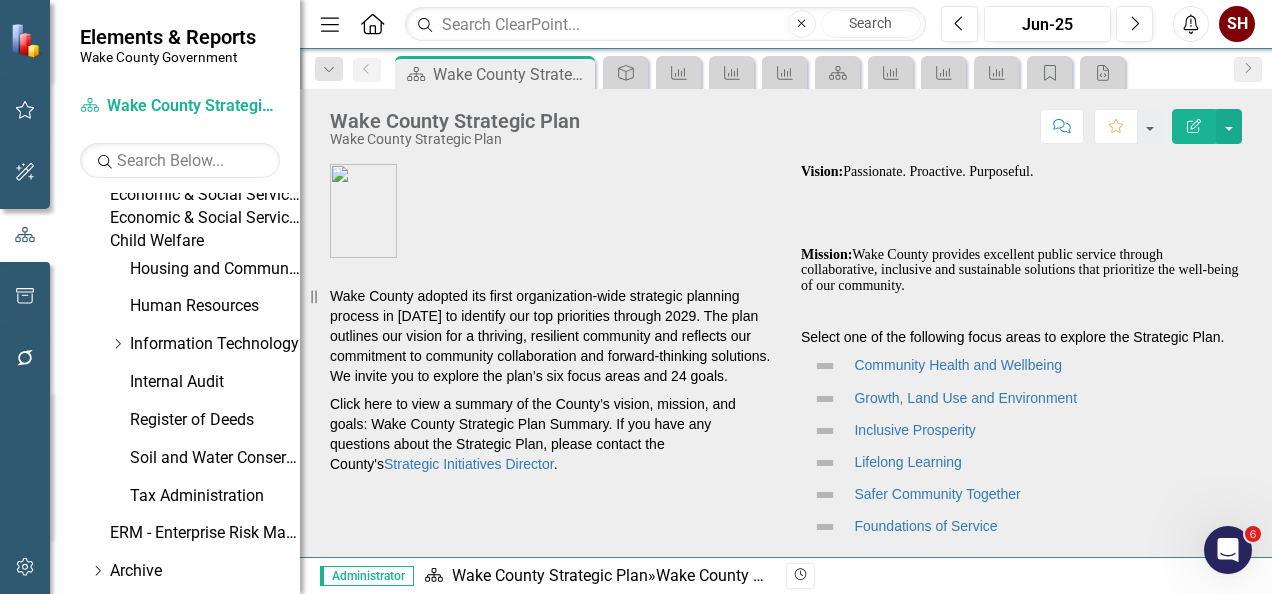 click on "Adult Services" at bounding box center (205, 149) 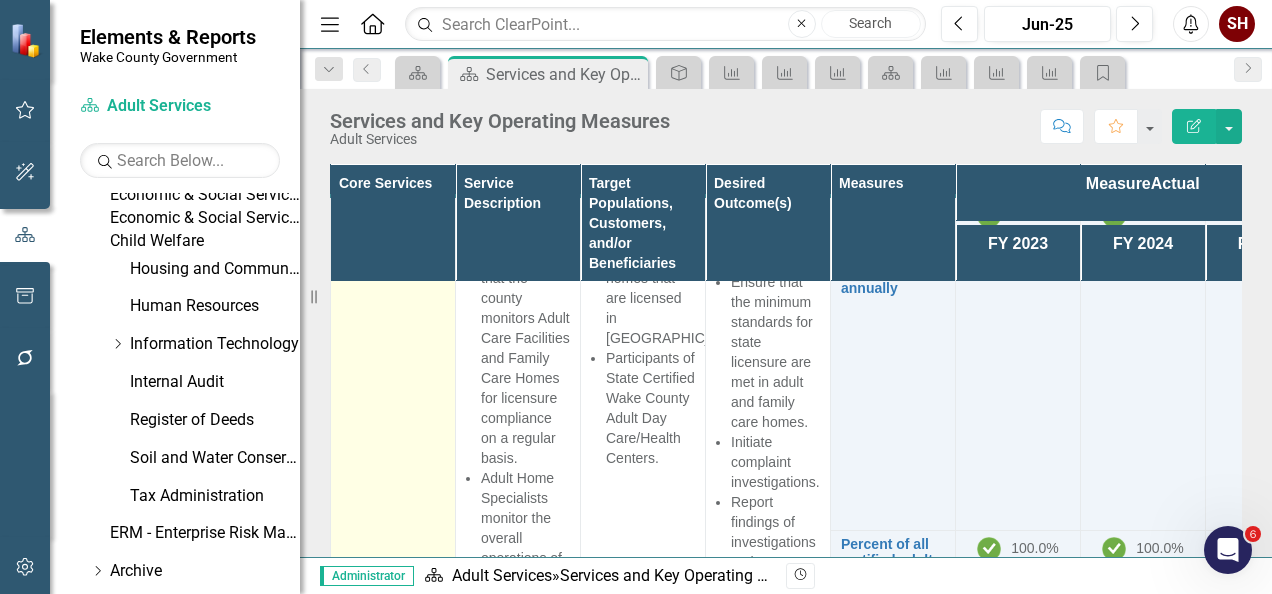 scroll, scrollTop: 0, scrollLeft: 0, axis: both 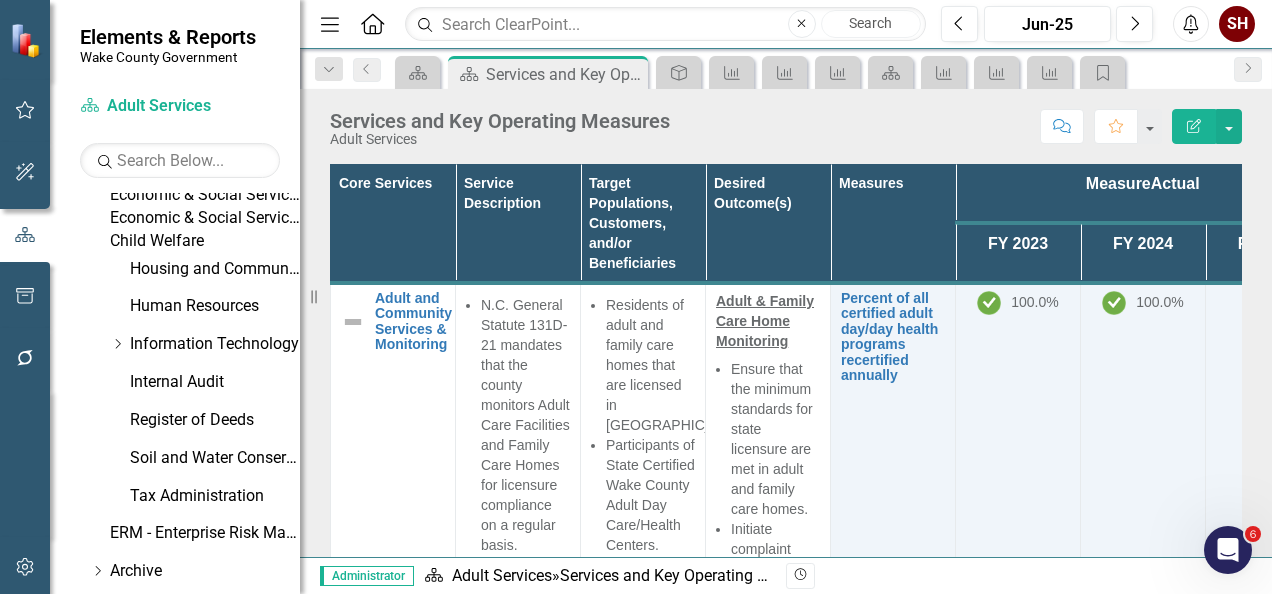 click on "Economic & Social Services Division" at bounding box center (205, 195) 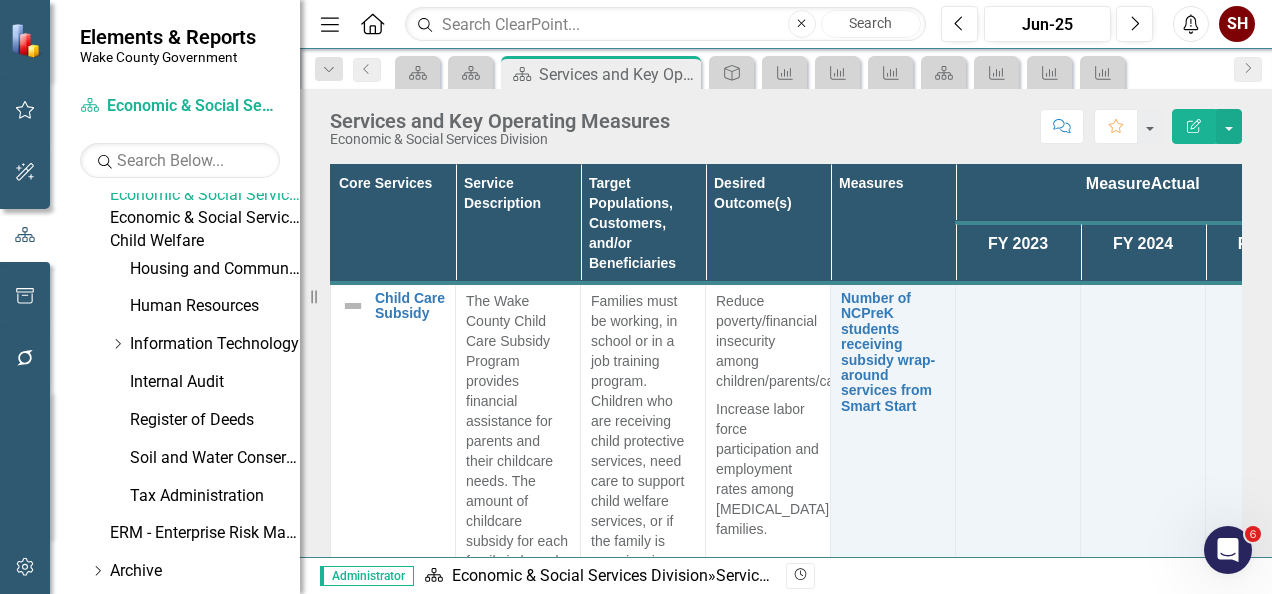 click on "Economic & Social Services Division" at bounding box center (205, 218) 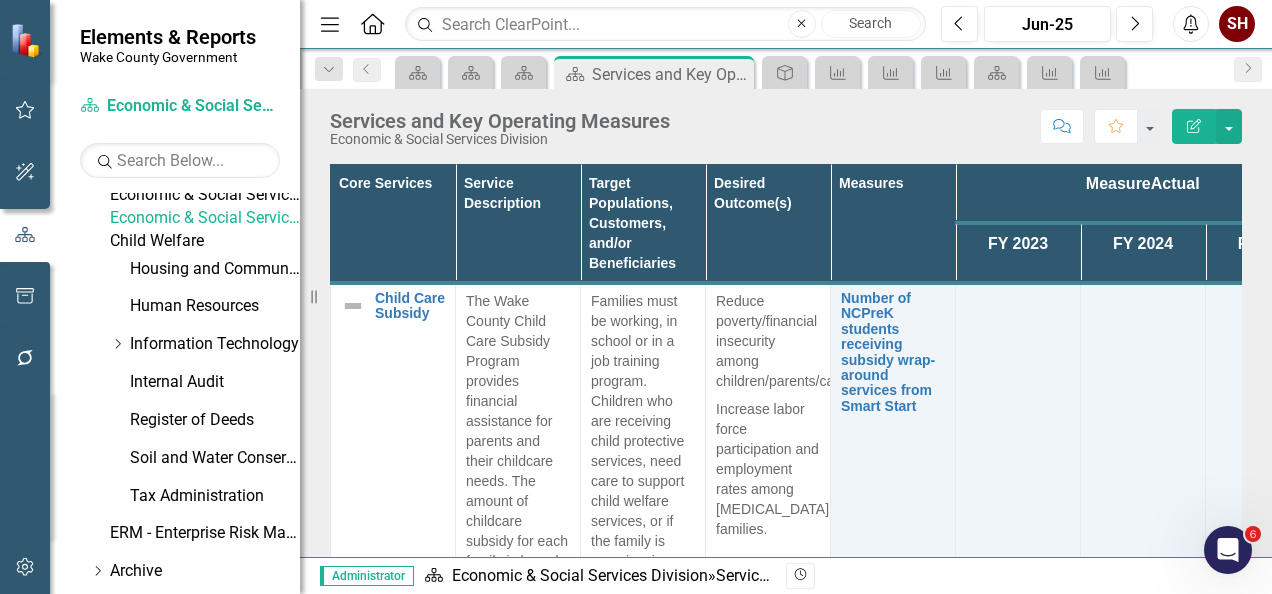 click on "Child Welfare" at bounding box center (205, 241) 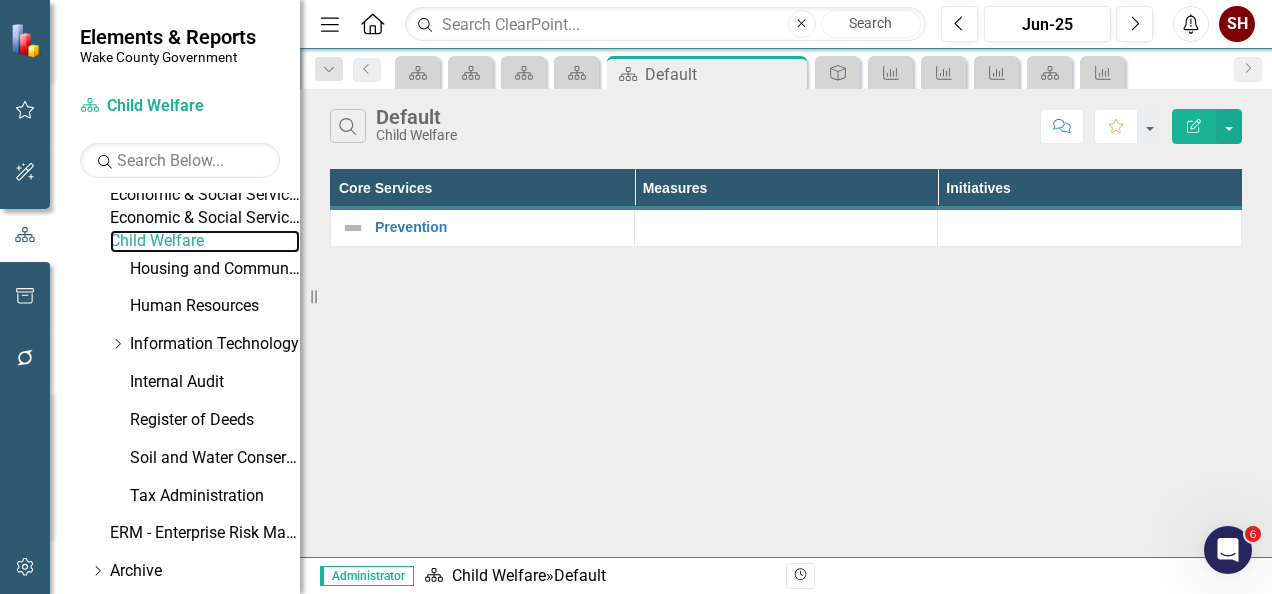 scroll, scrollTop: 900, scrollLeft: 0, axis: vertical 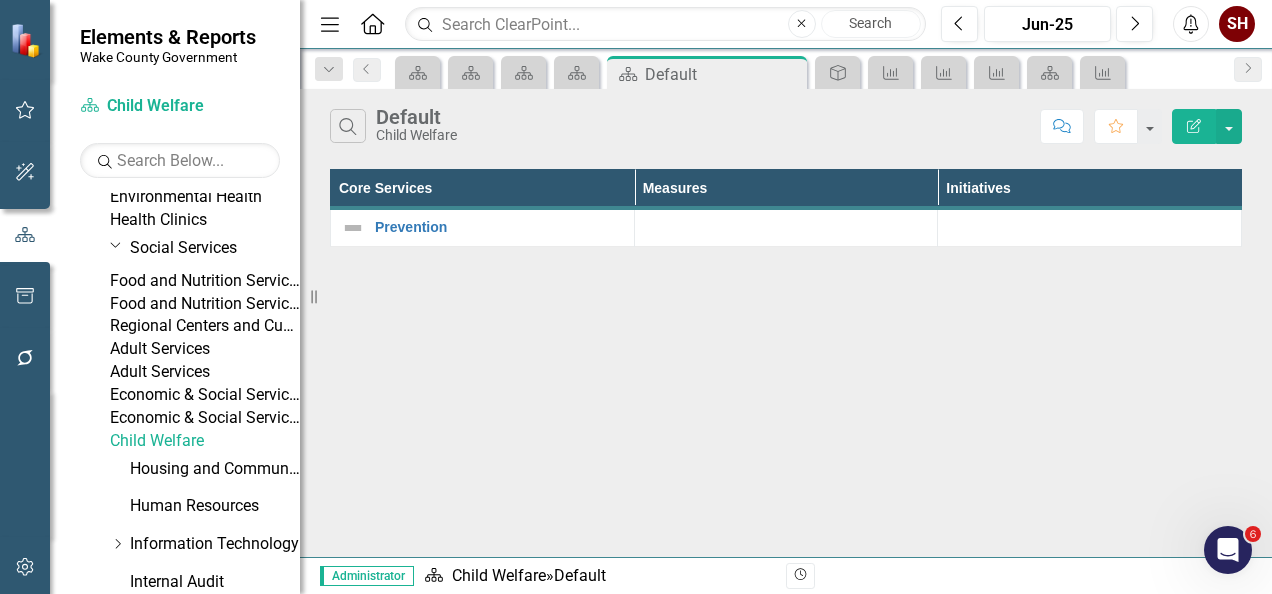click on "Regional Centers and Customer Experience Management" at bounding box center [205, 326] 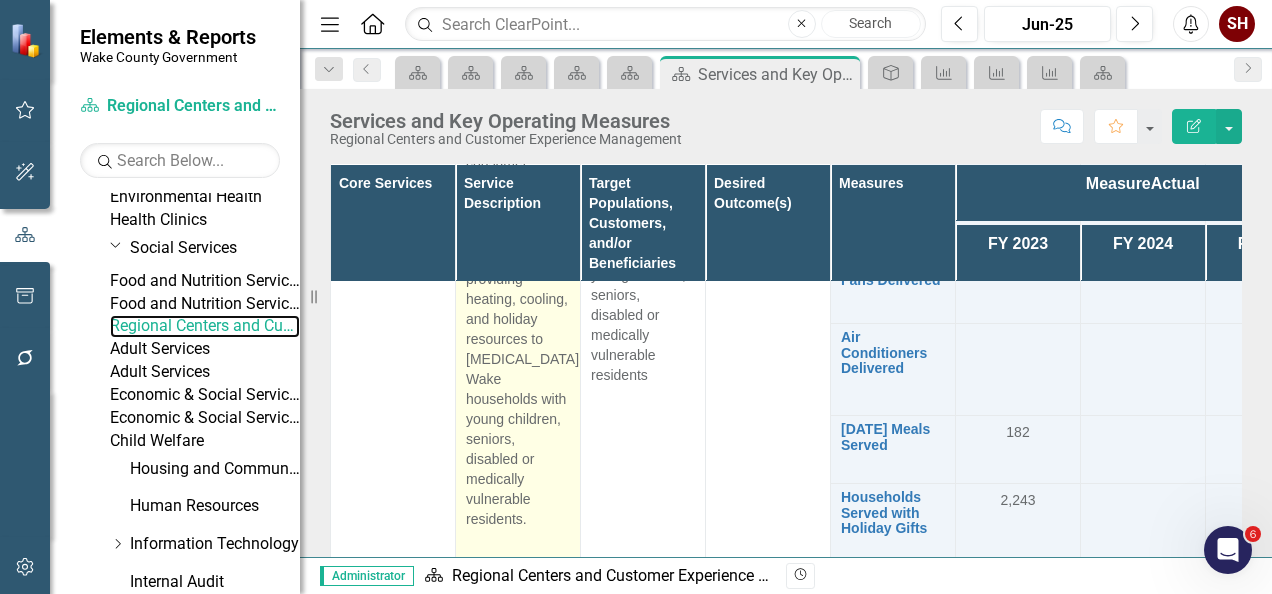scroll, scrollTop: 2092, scrollLeft: 0, axis: vertical 